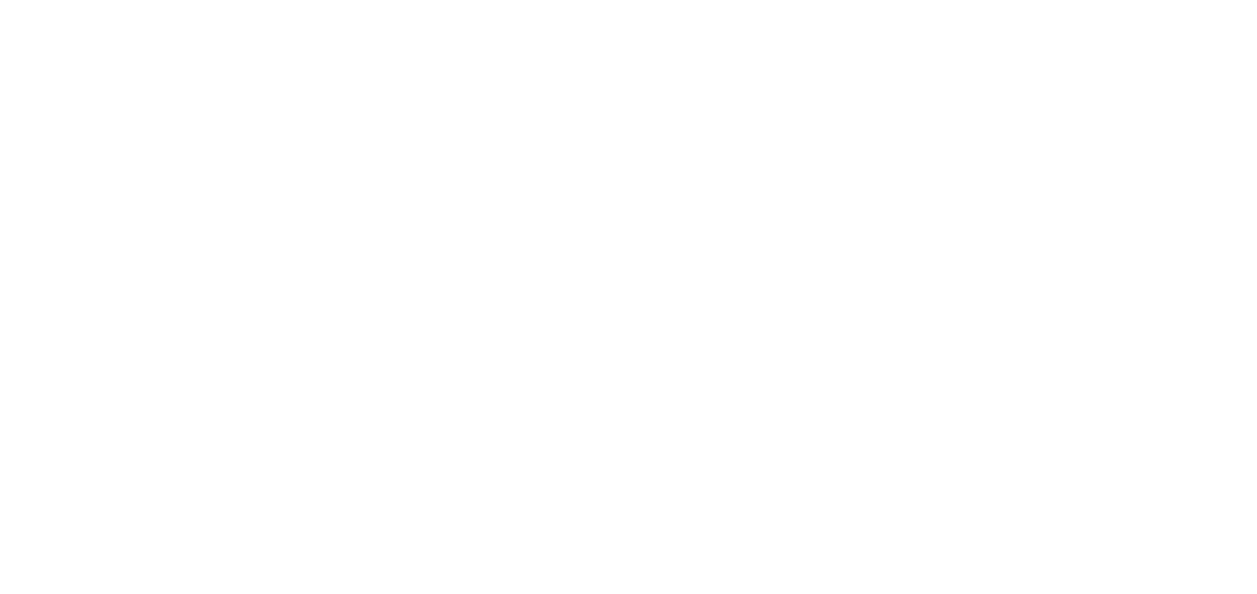 scroll, scrollTop: 0, scrollLeft: 0, axis: both 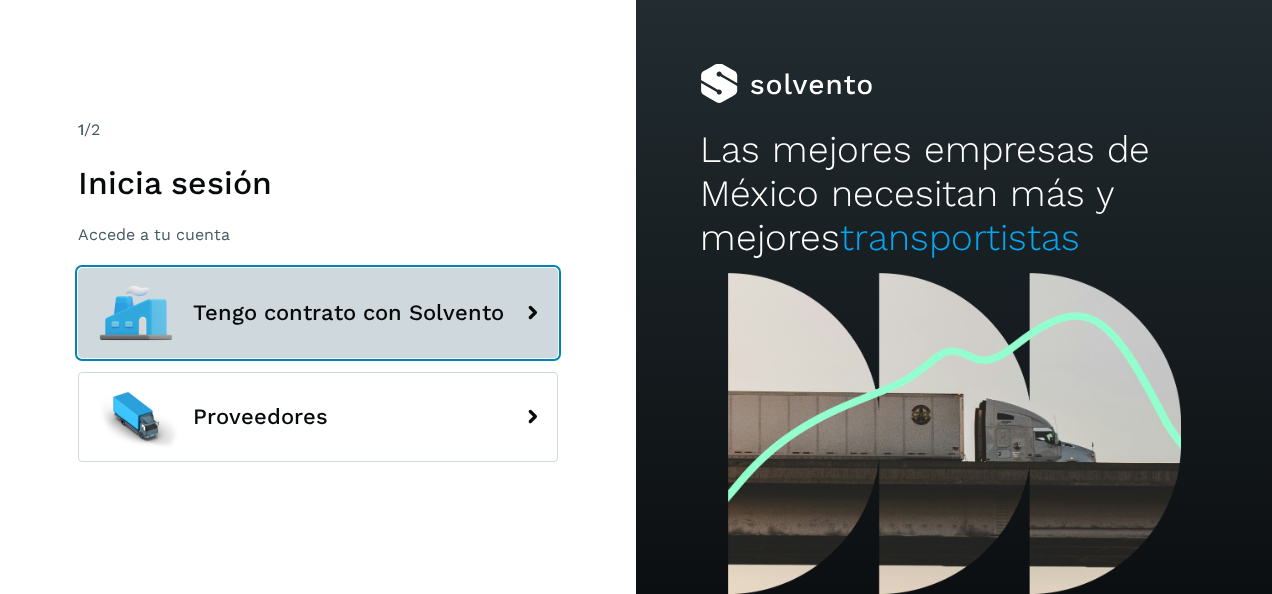 drag, startPoint x: 469, startPoint y: 297, endPoint x: 458, endPoint y: 33, distance: 264.22906 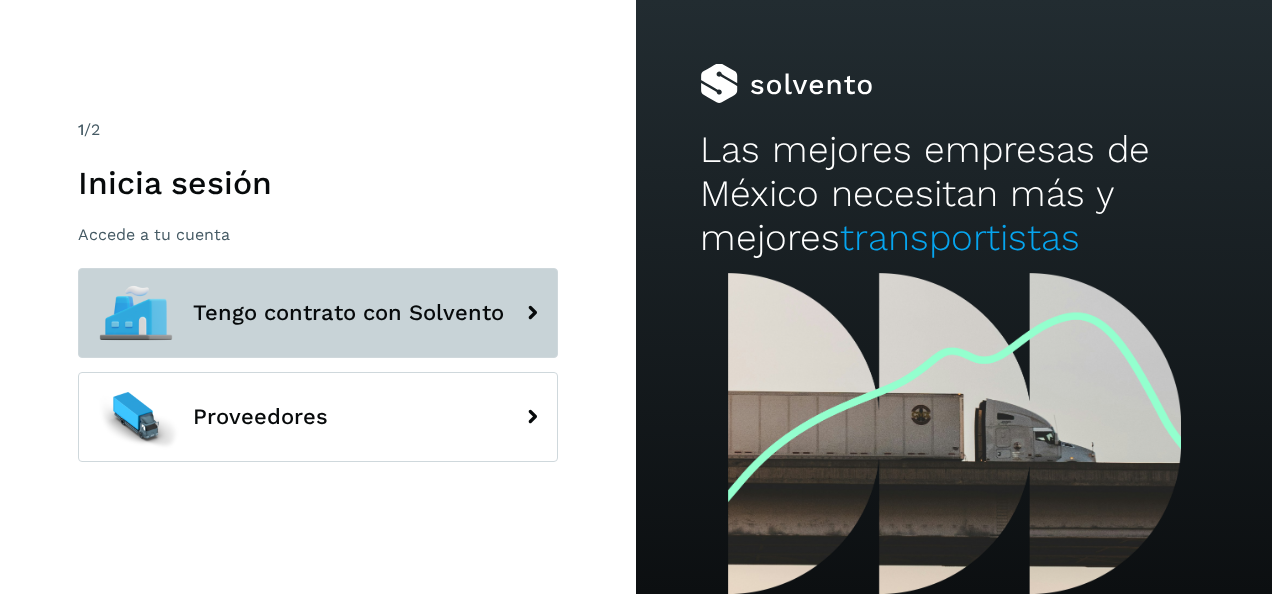 click on "Tengo contrato con Solvento" 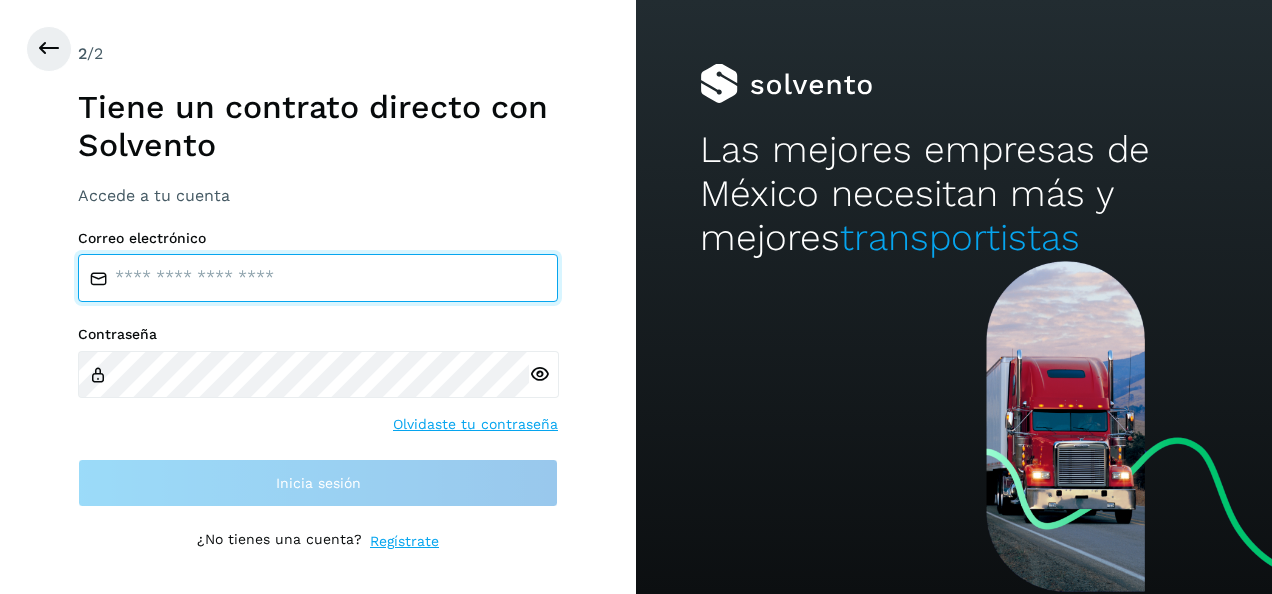 click at bounding box center (318, 278) 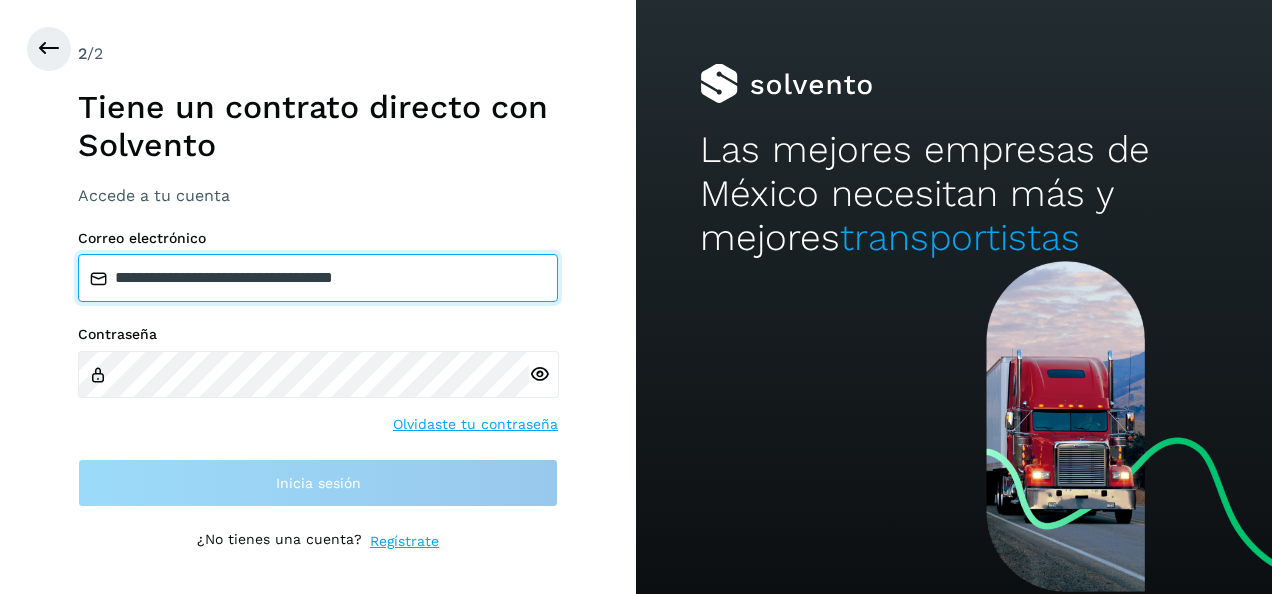 type on "**********" 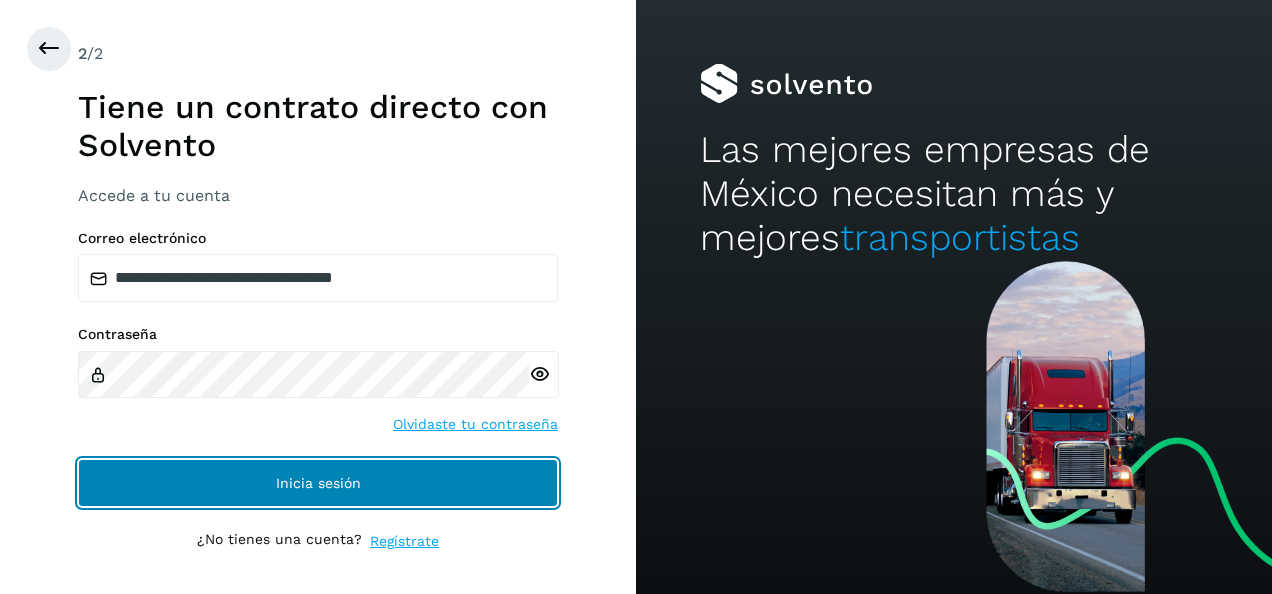 click on "Inicia sesión" 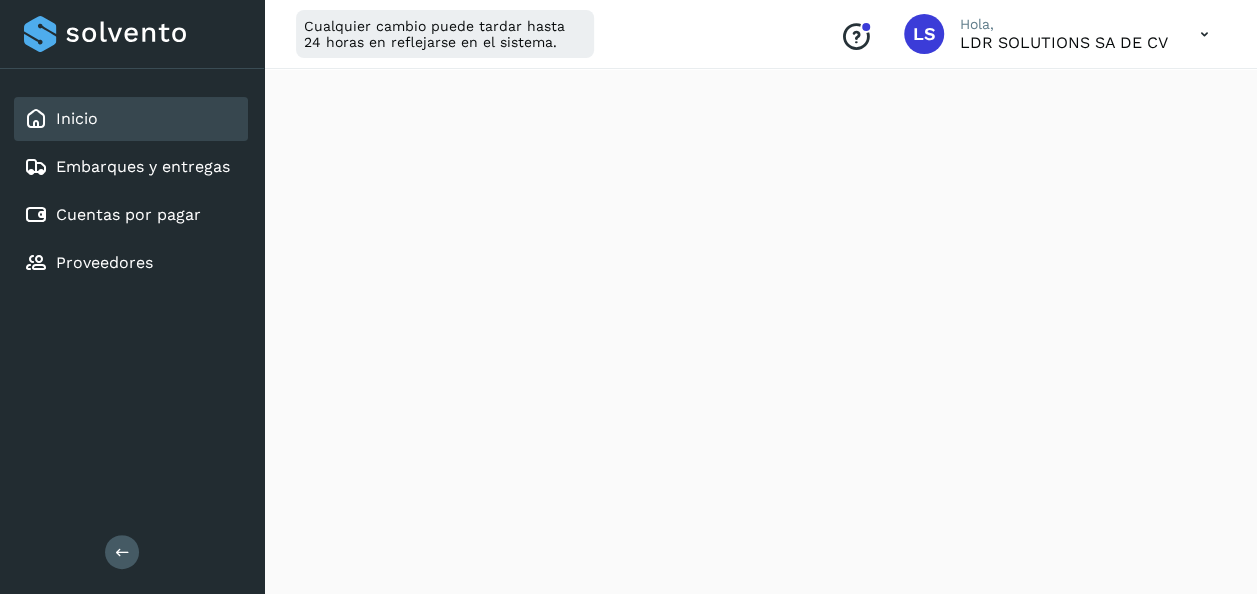 scroll, scrollTop: 0, scrollLeft: 0, axis: both 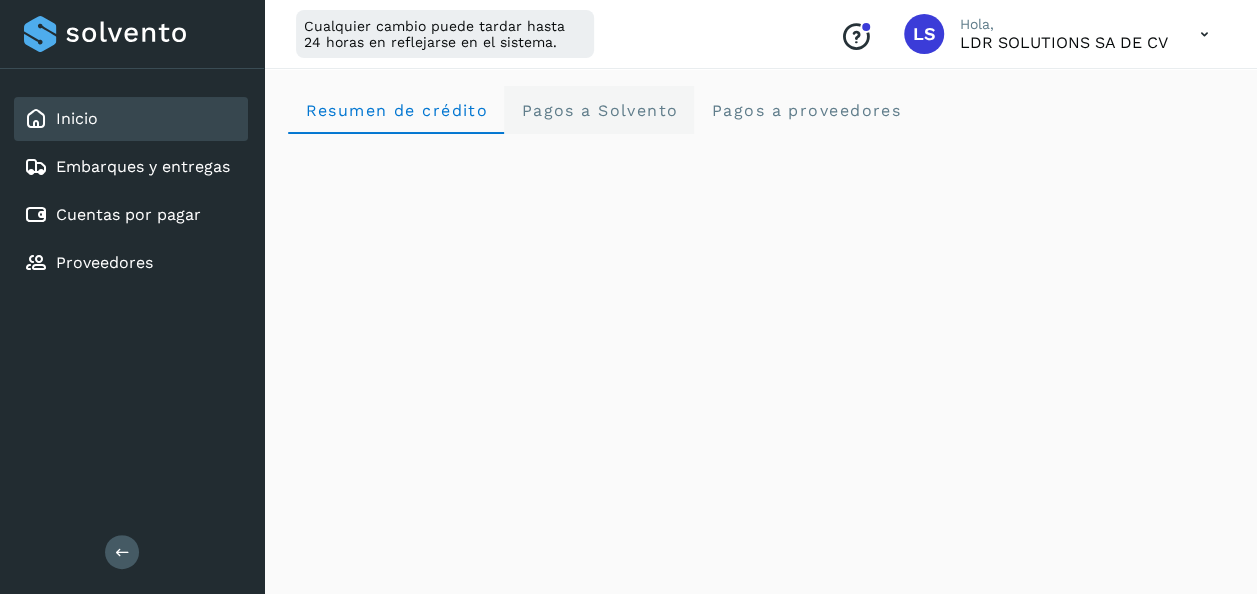 click on "Pagos a Solvento" 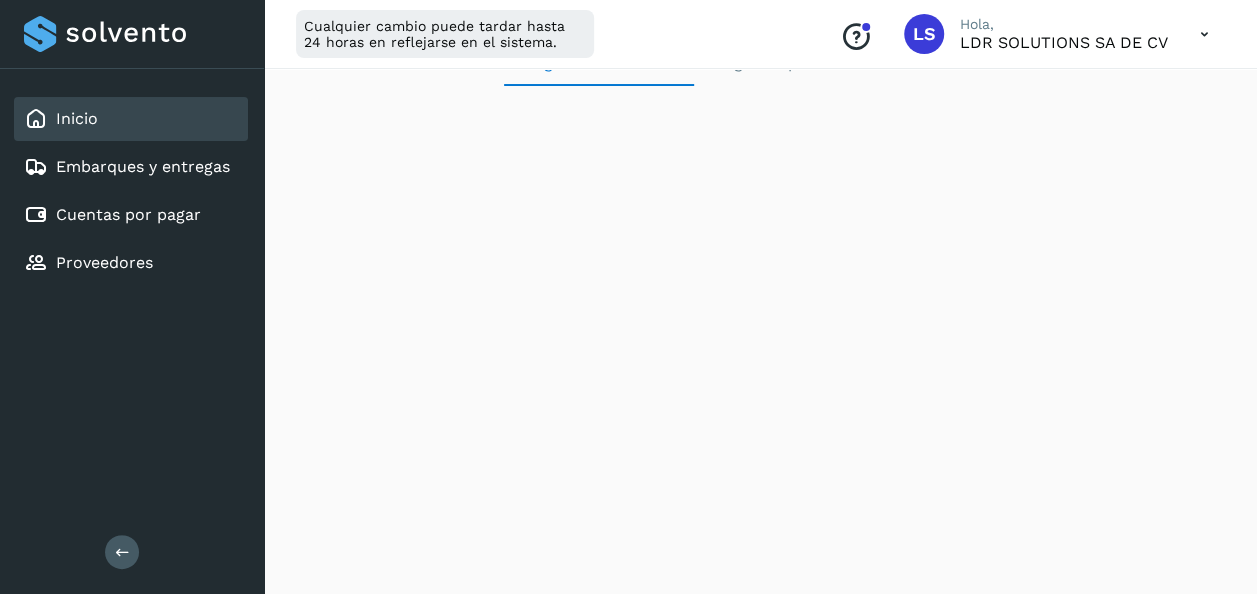 scroll, scrollTop: 0, scrollLeft: 0, axis: both 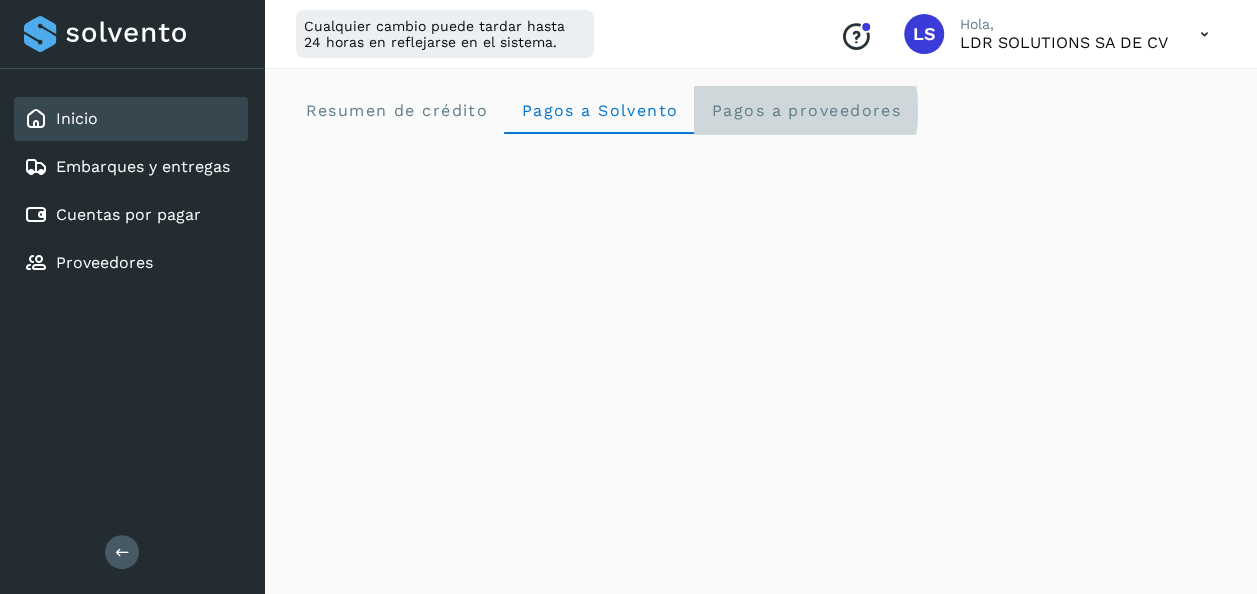 click on "Pagos a proveedores" 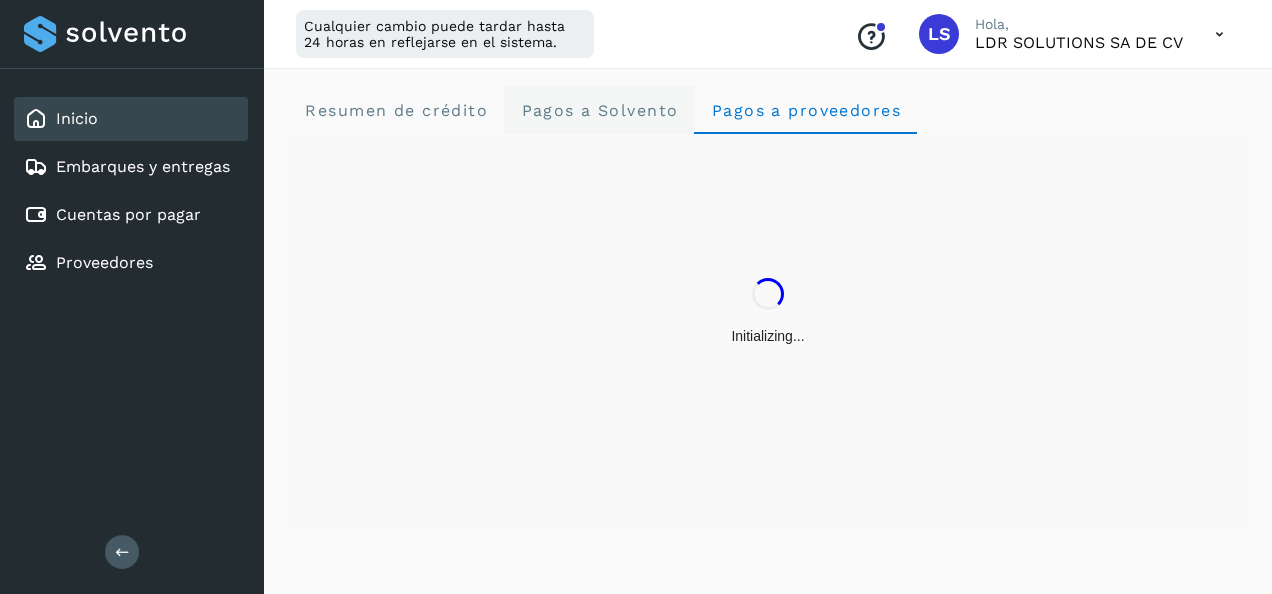 click on "Pagos a Solvento" 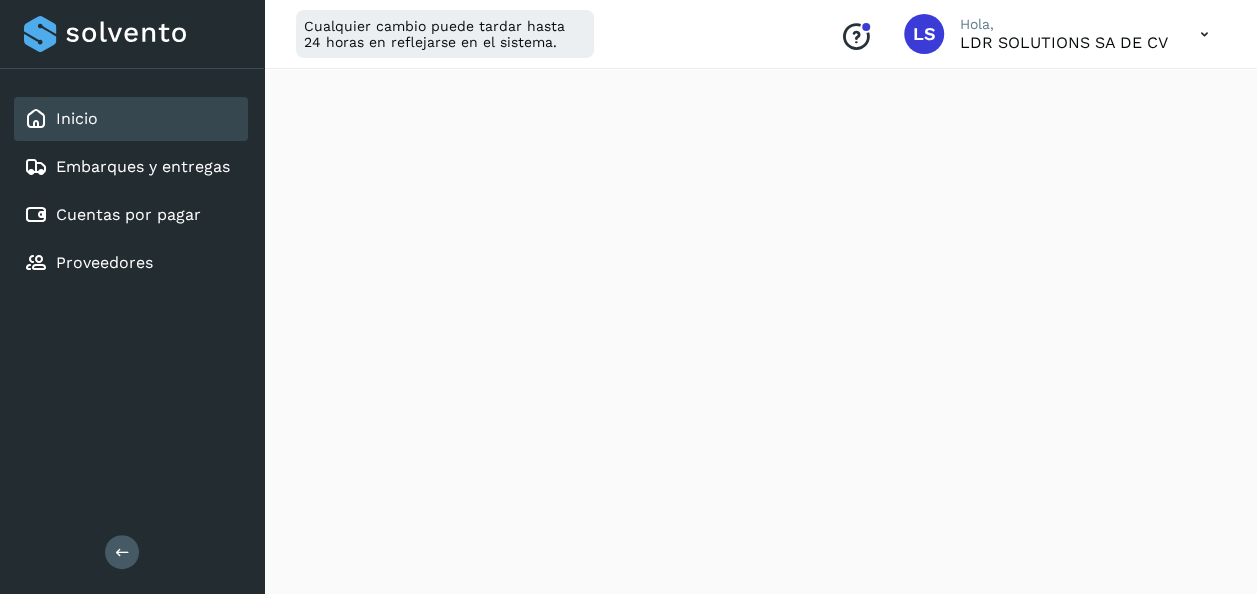 scroll, scrollTop: 0, scrollLeft: 0, axis: both 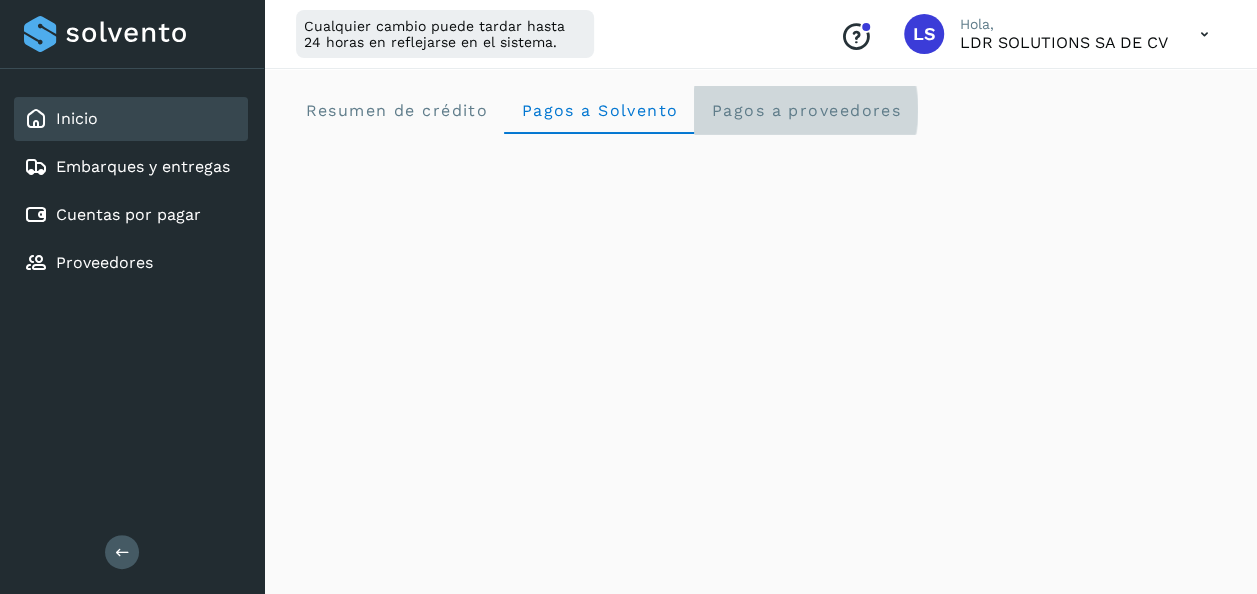 click on "Pagos a proveedores" 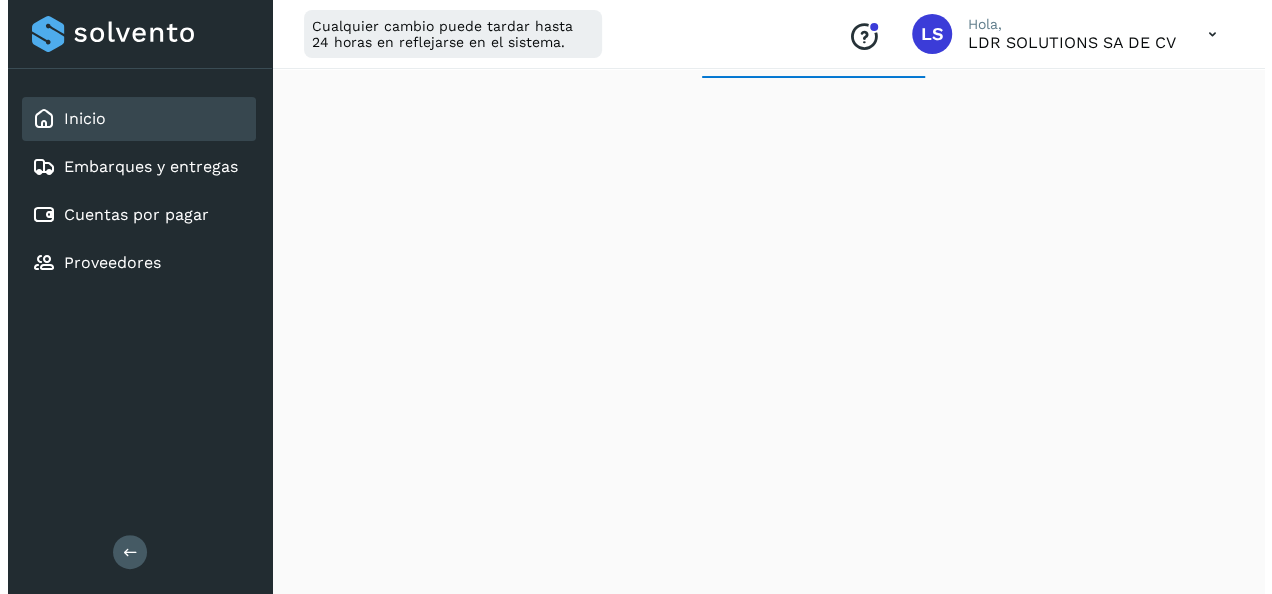 scroll, scrollTop: 0, scrollLeft: 0, axis: both 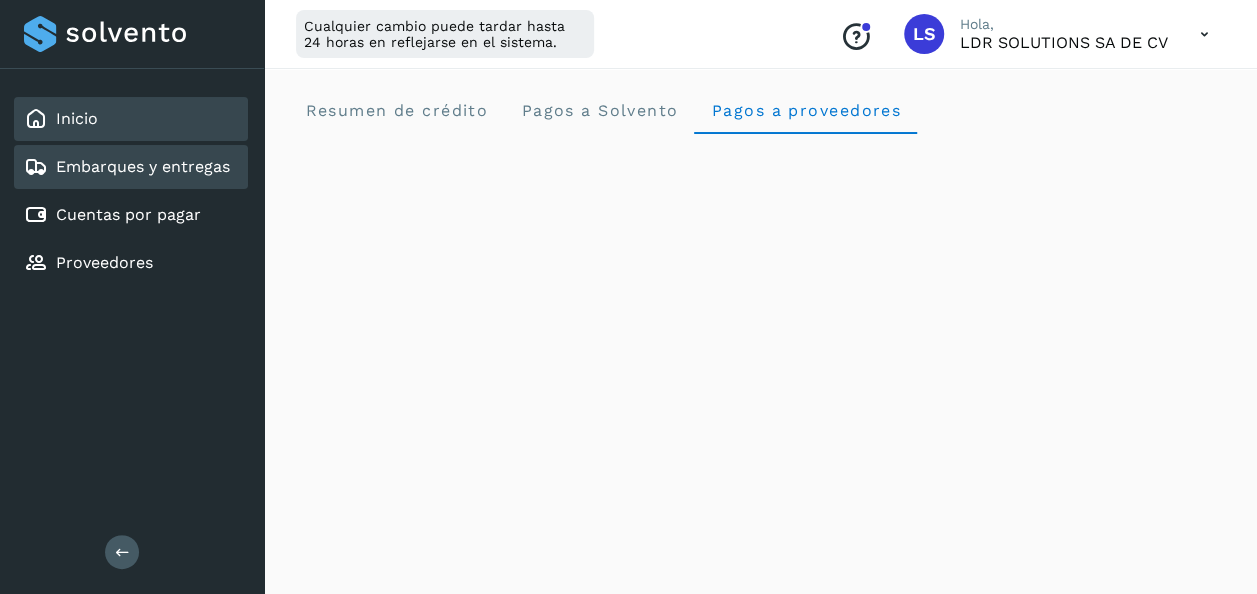 click on "Embarques y entregas" at bounding box center (143, 166) 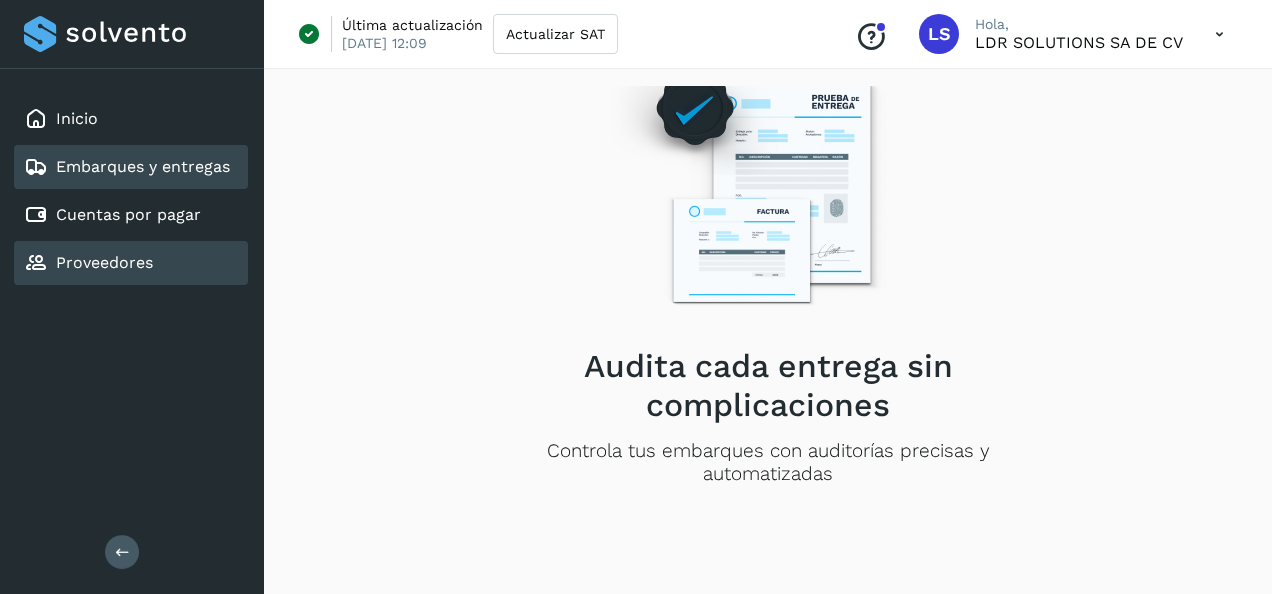 click on "Proveedores" at bounding box center (104, 262) 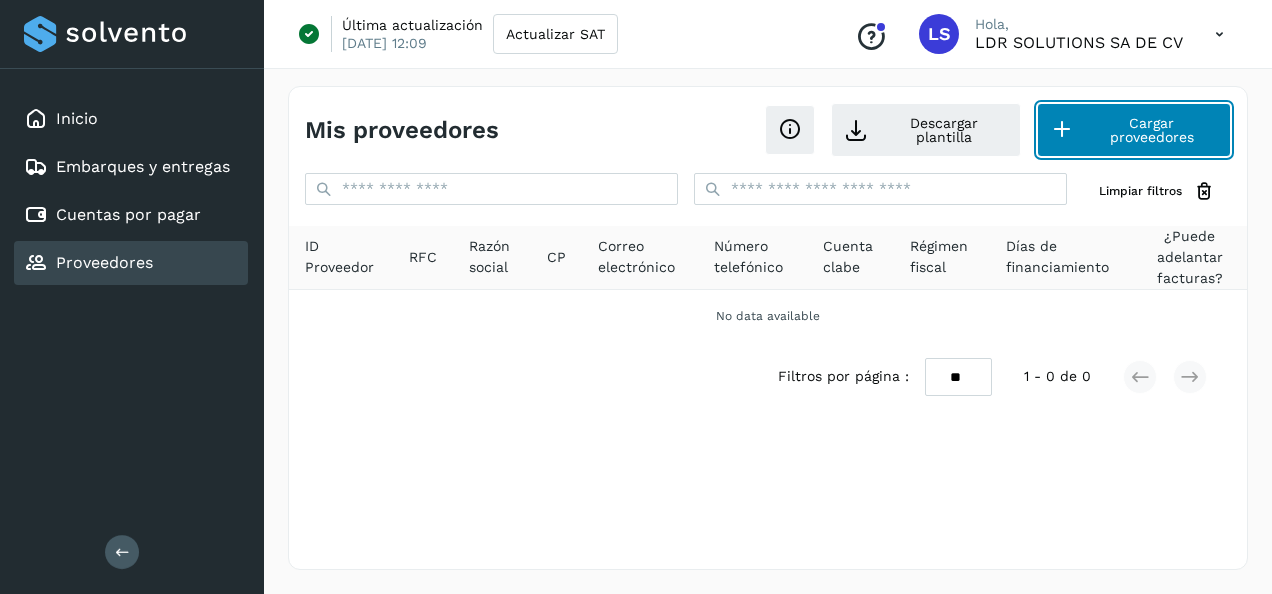 click on "Cargar proveedores" at bounding box center (1134, 130) 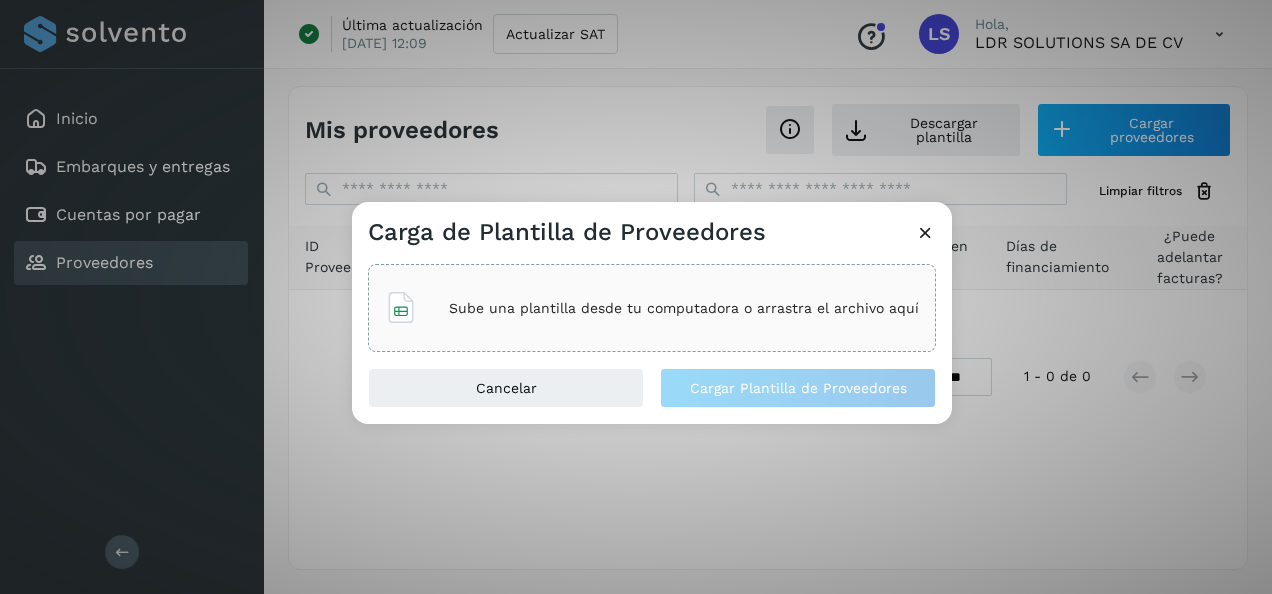 click on "Sube una plantilla desde tu computadora o arrastra el archivo aquí" at bounding box center [684, 308] 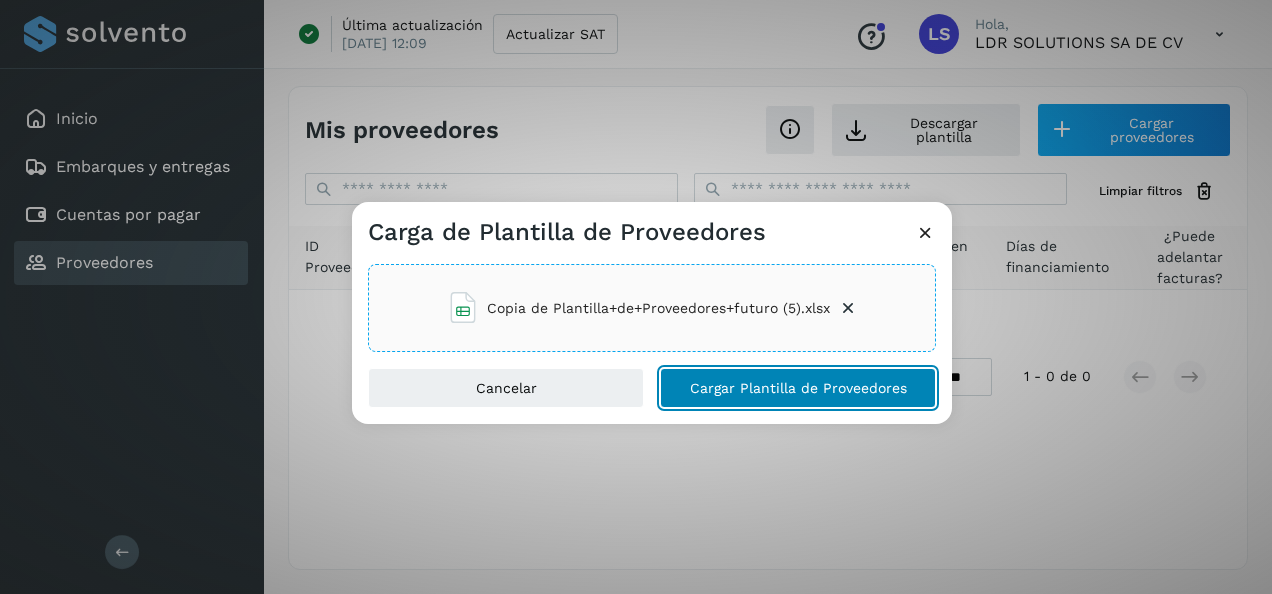 click on "Cargar Plantilla de Proveedores" 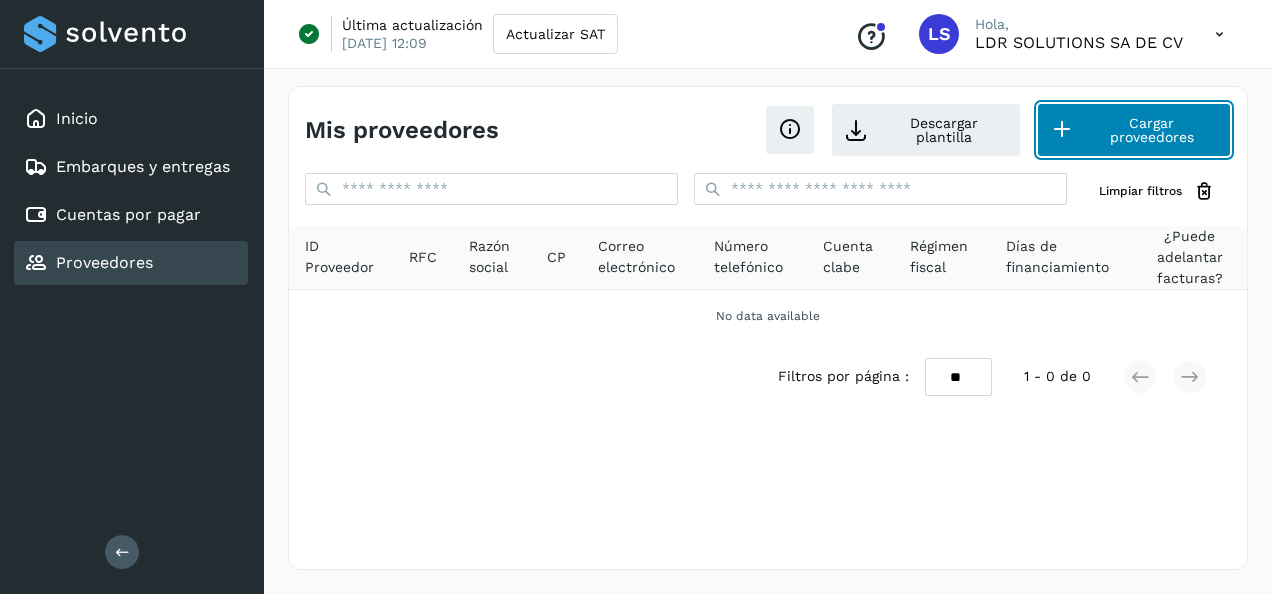 click on "Cargar proveedores" at bounding box center [1134, 130] 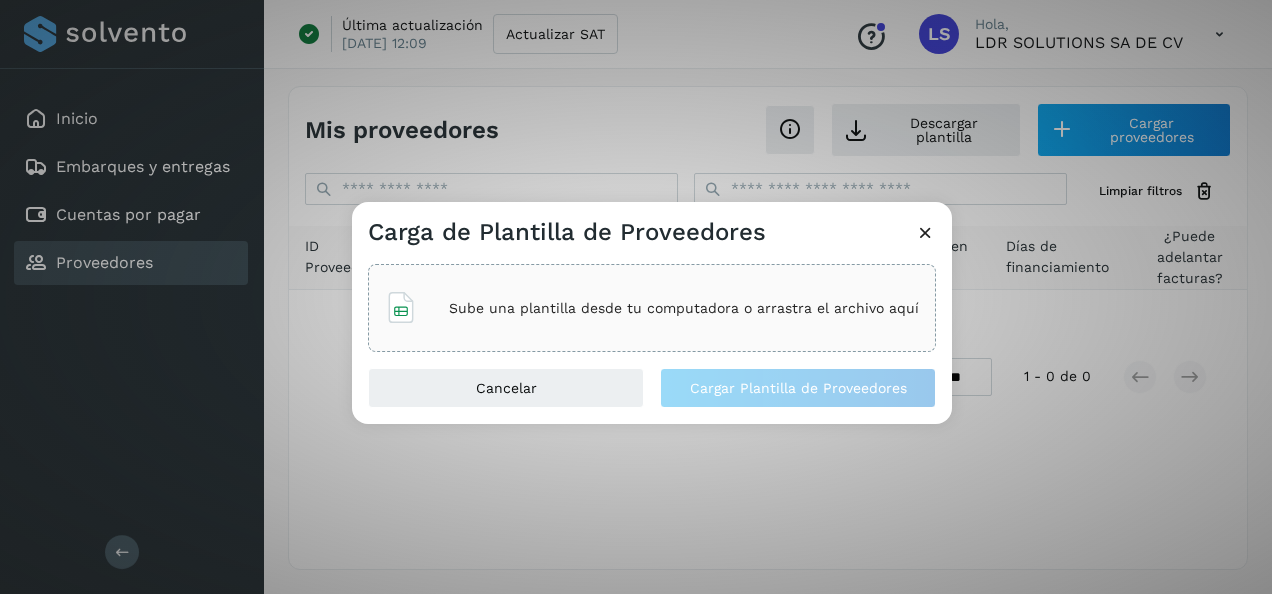 click on "Sube una plantilla desde tu computadora o arrastra el archivo aquí" at bounding box center (684, 308) 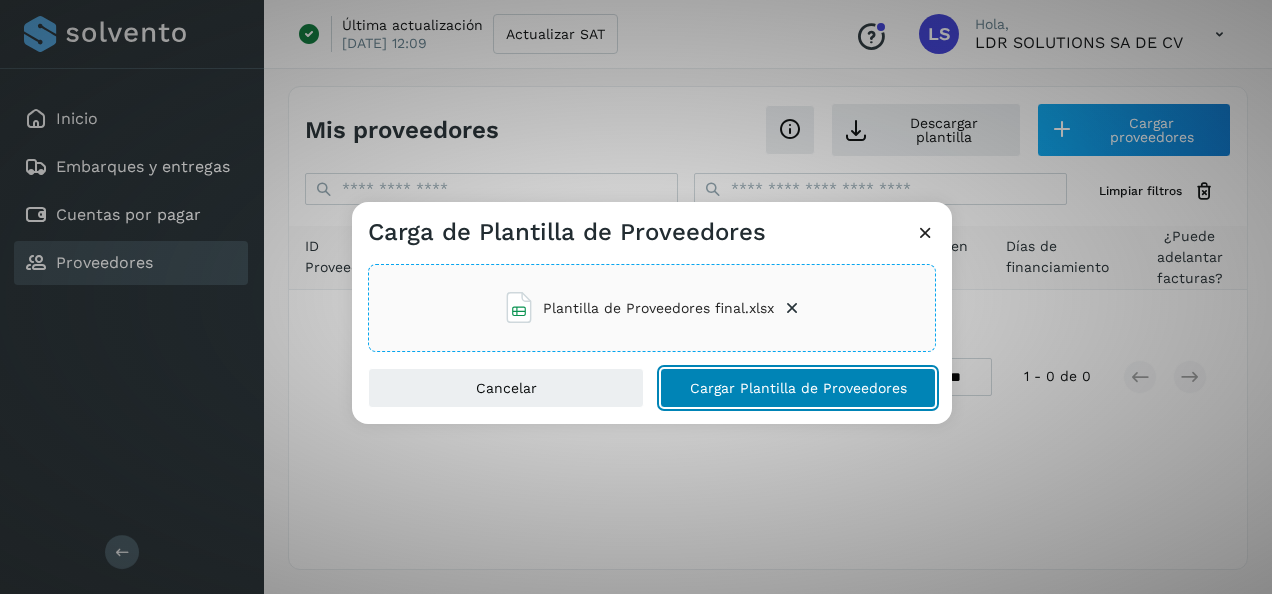 click on "Cargar Plantilla de Proveedores" 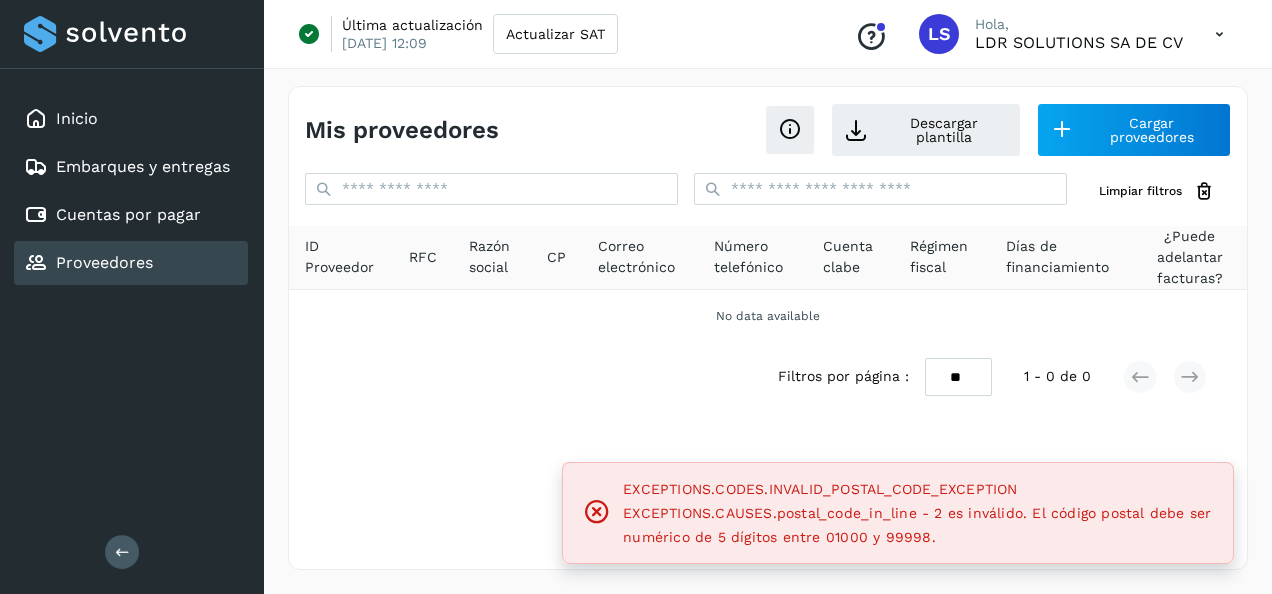 click on "Mis proveedores Descargar plantilla Cargar proveedores Limpiar filtros ID Proveedor RFC Razón social CP Correo electrónico Número telefónico Cuenta [PERSON_NAME] Régimen fiscal [PERSON_NAME] de financiamiento ¿Puede adelantar facturas? No data available Filtros por página : ** ** ** 1 - 0 de 0" at bounding box center (768, 328) 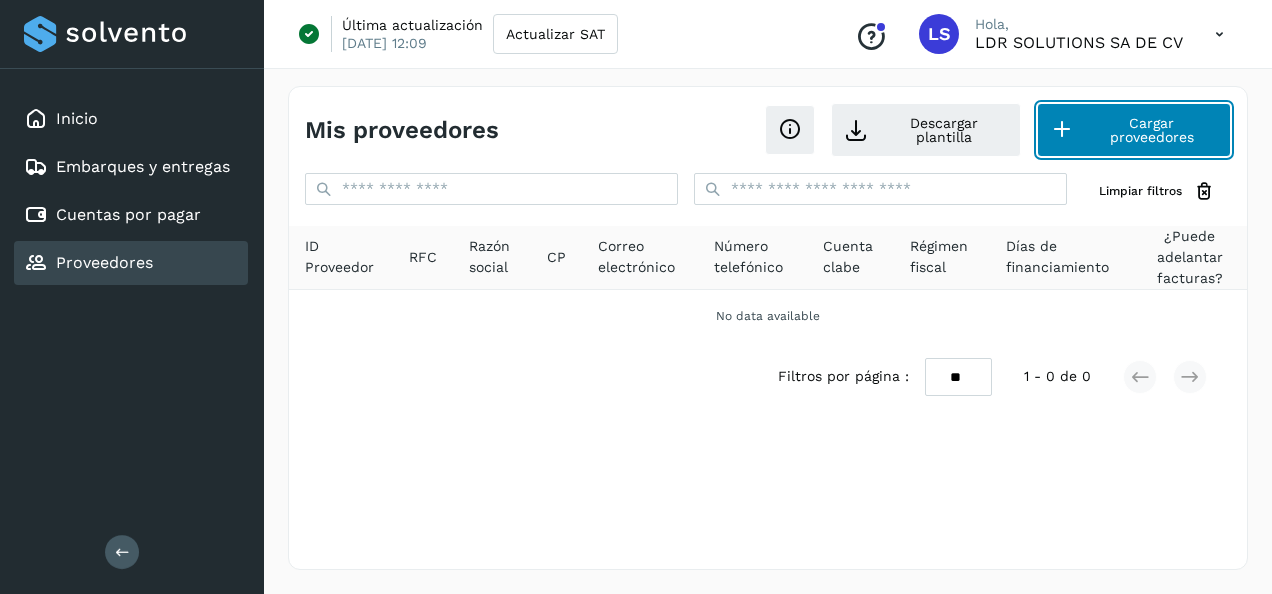 click on "Cargar proveedores" at bounding box center (1134, 130) 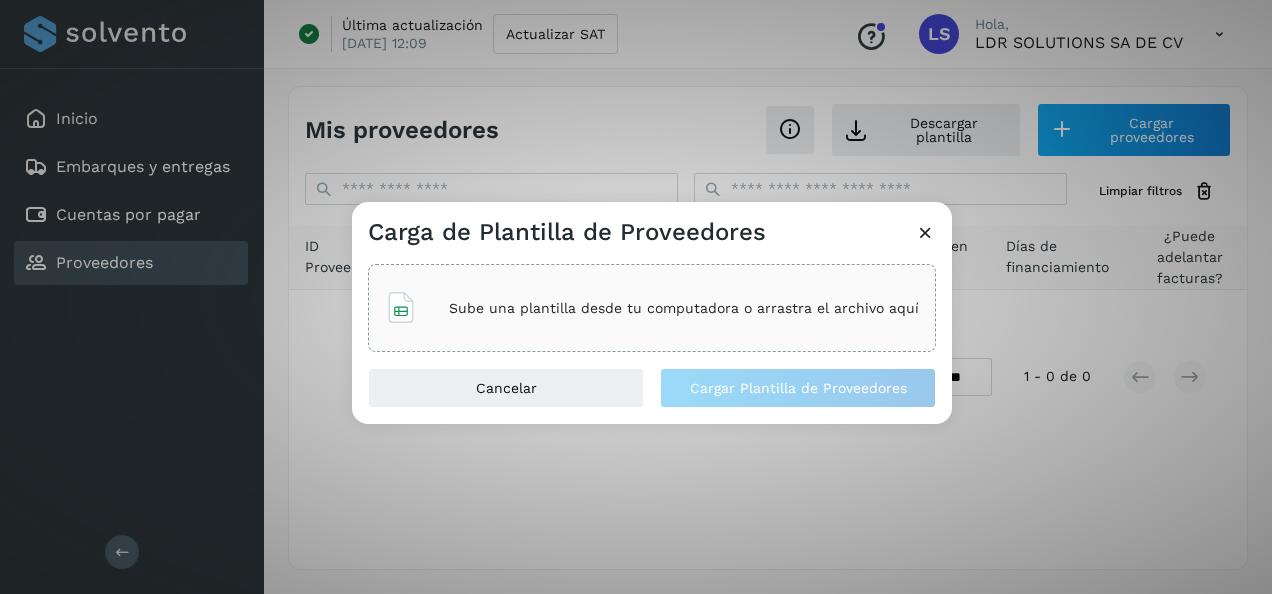 click on "Sube una plantilla desde tu computadora o arrastra el archivo aquí" 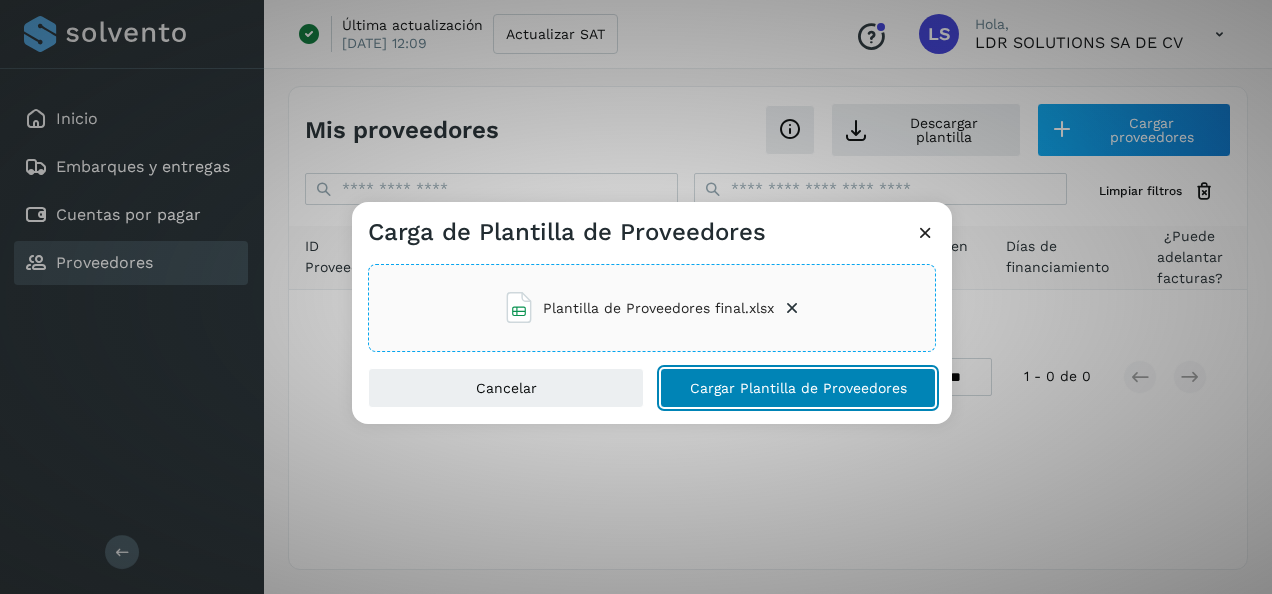 click on "Cargar Plantilla de Proveedores" 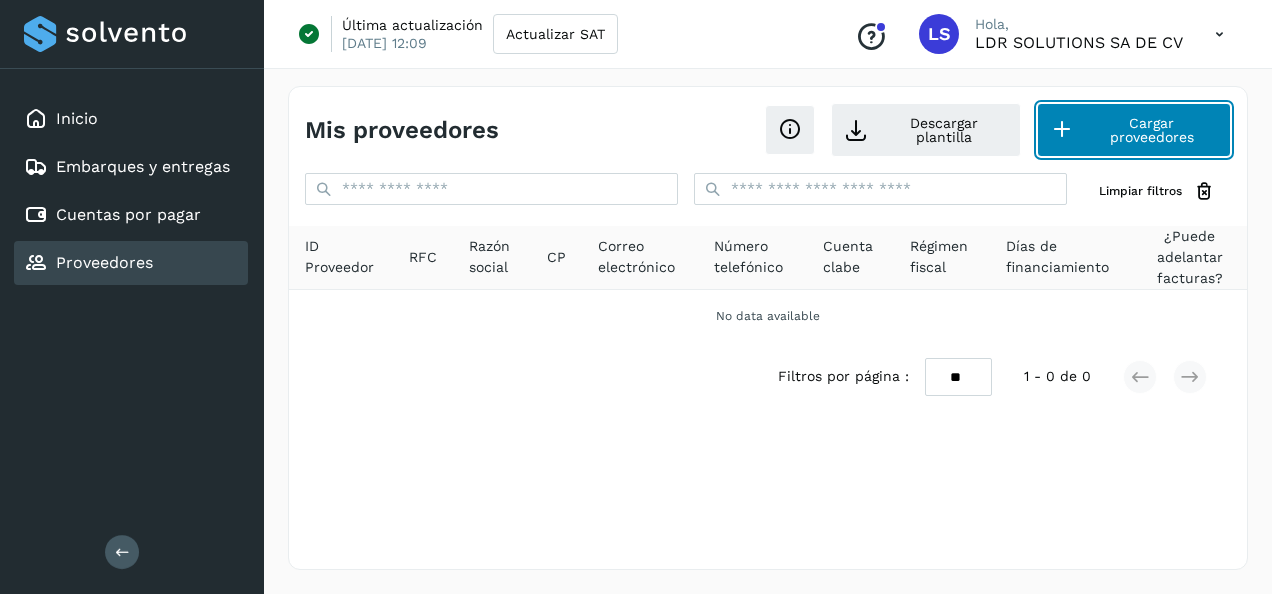 click on "Cargar proveedores" at bounding box center (1134, 130) 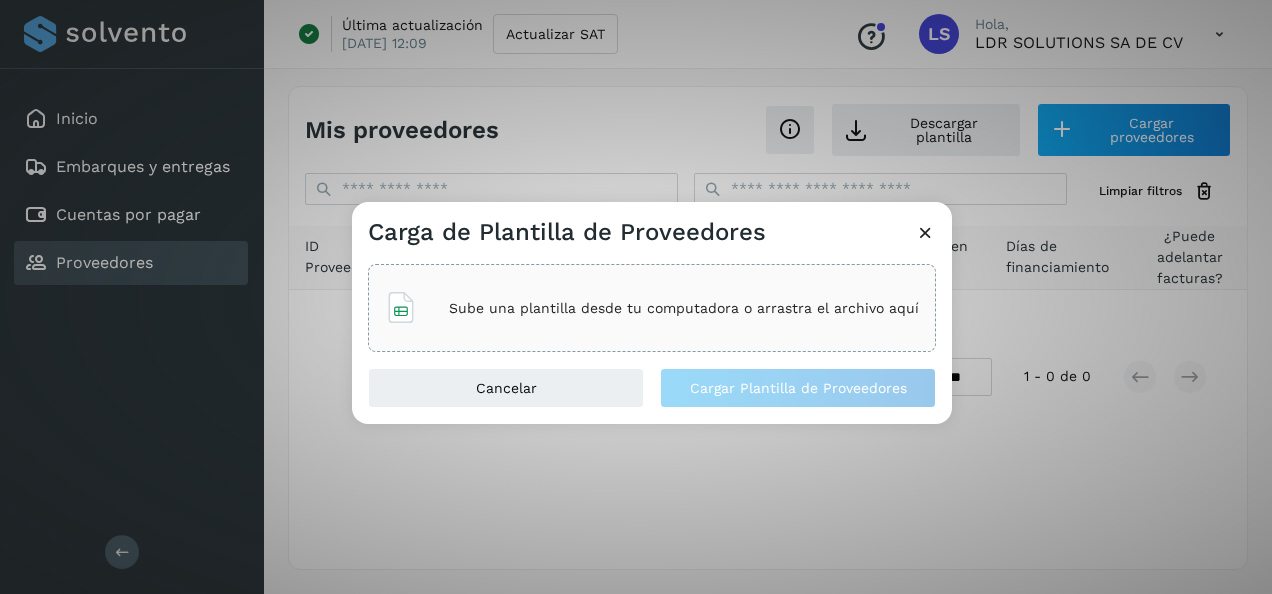 click on "Sube una plantilla desde tu computadora o arrastra el archivo aquí" at bounding box center [684, 308] 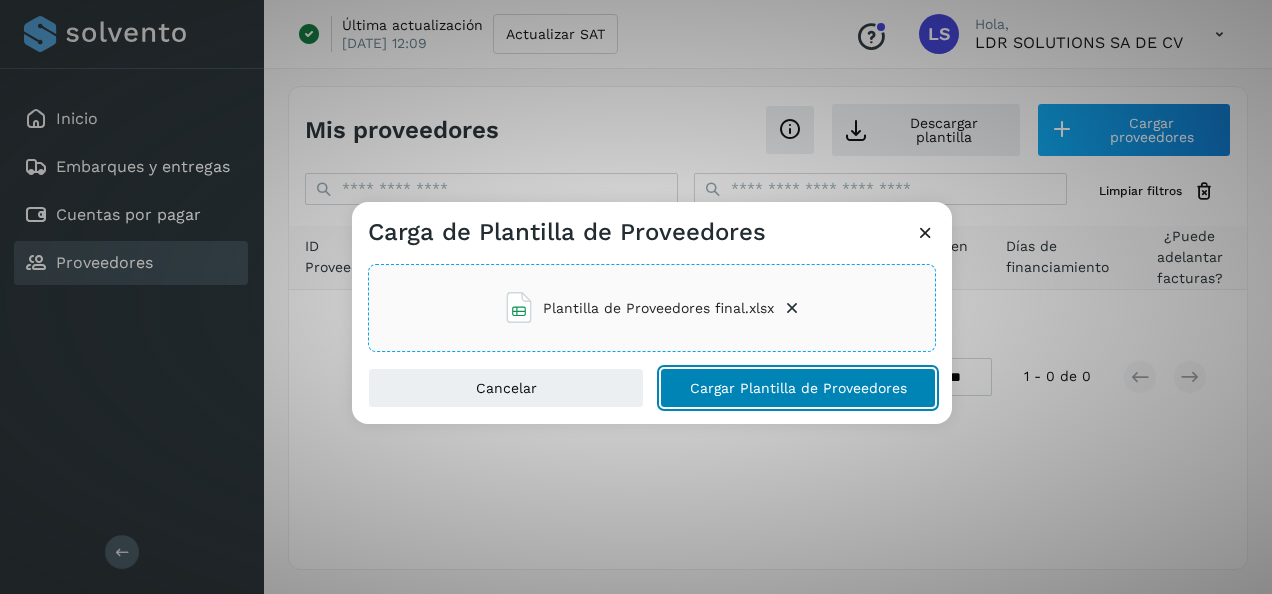 click on "Cargar Plantilla de Proveedores" 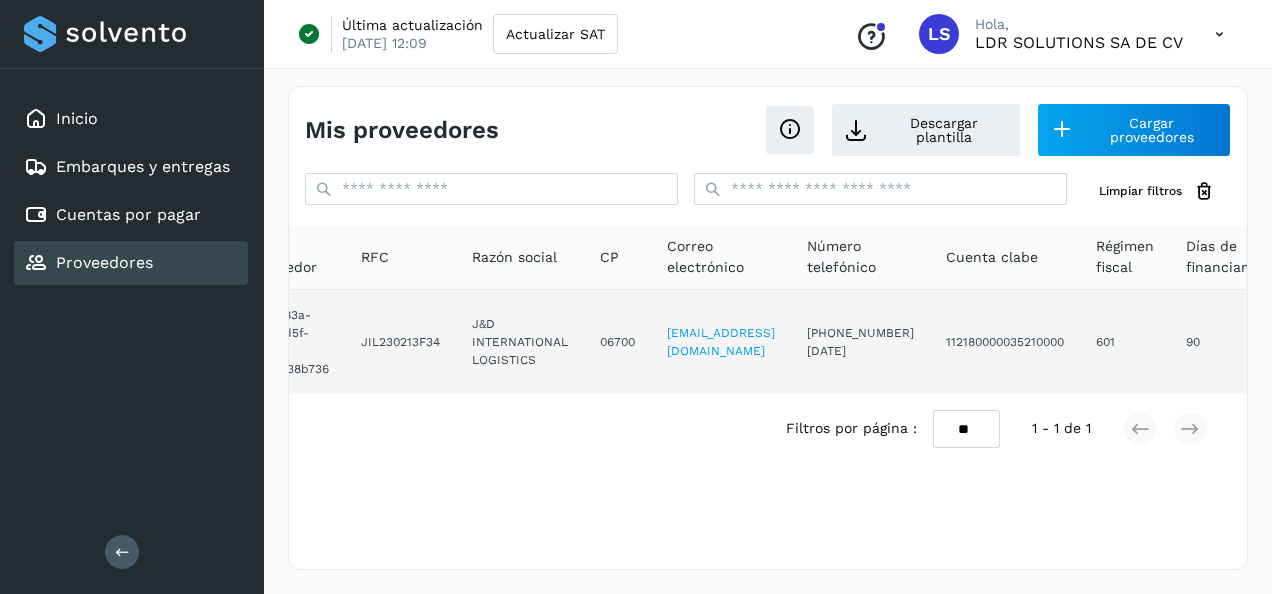 scroll, scrollTop: 0, scrollLeft: 58, axis: horizontal 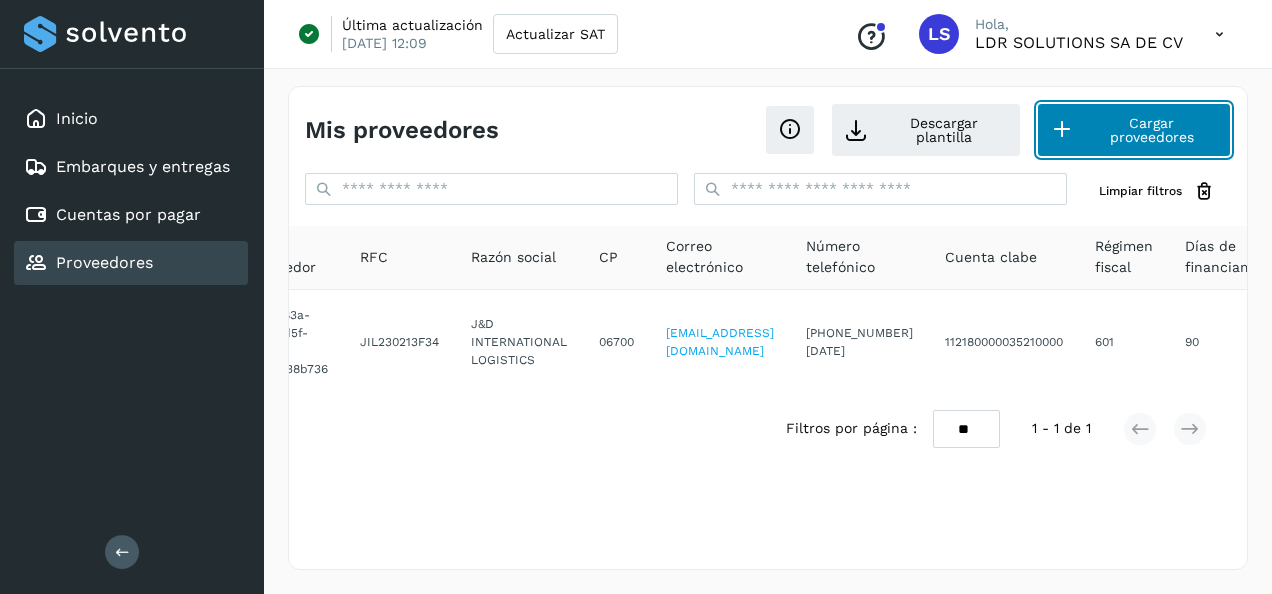 click on "Cargar proveedores" at bounding box center (1134, 130) 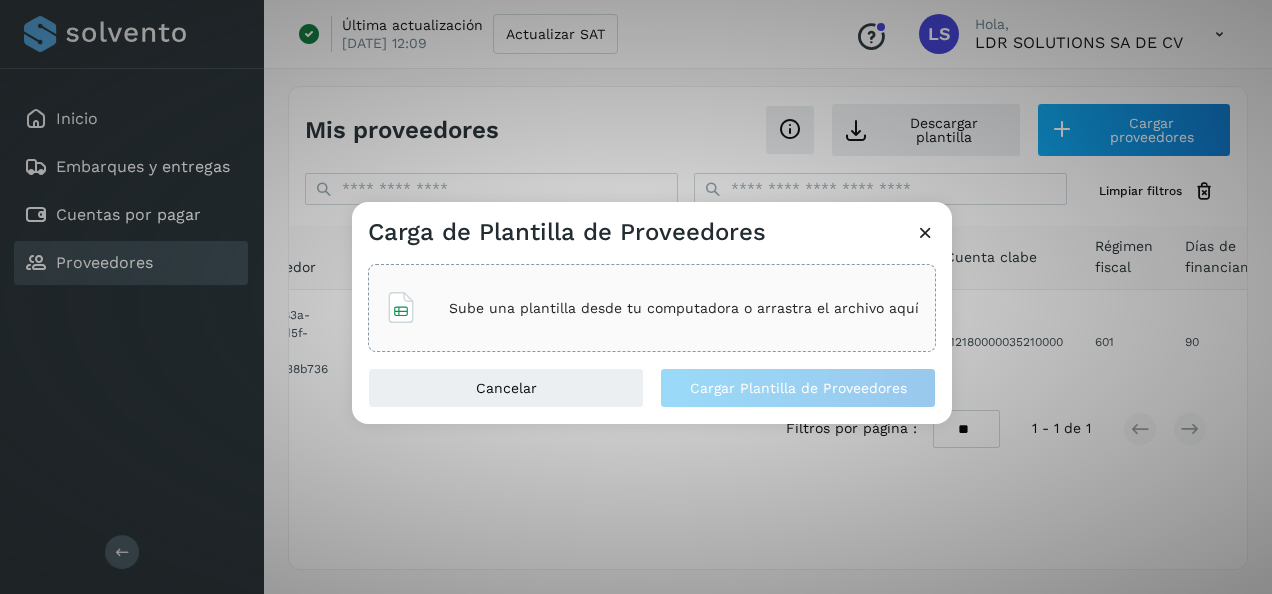 click on "Sube una plantilla desde tu computadora o arrastra el archivo aquí" 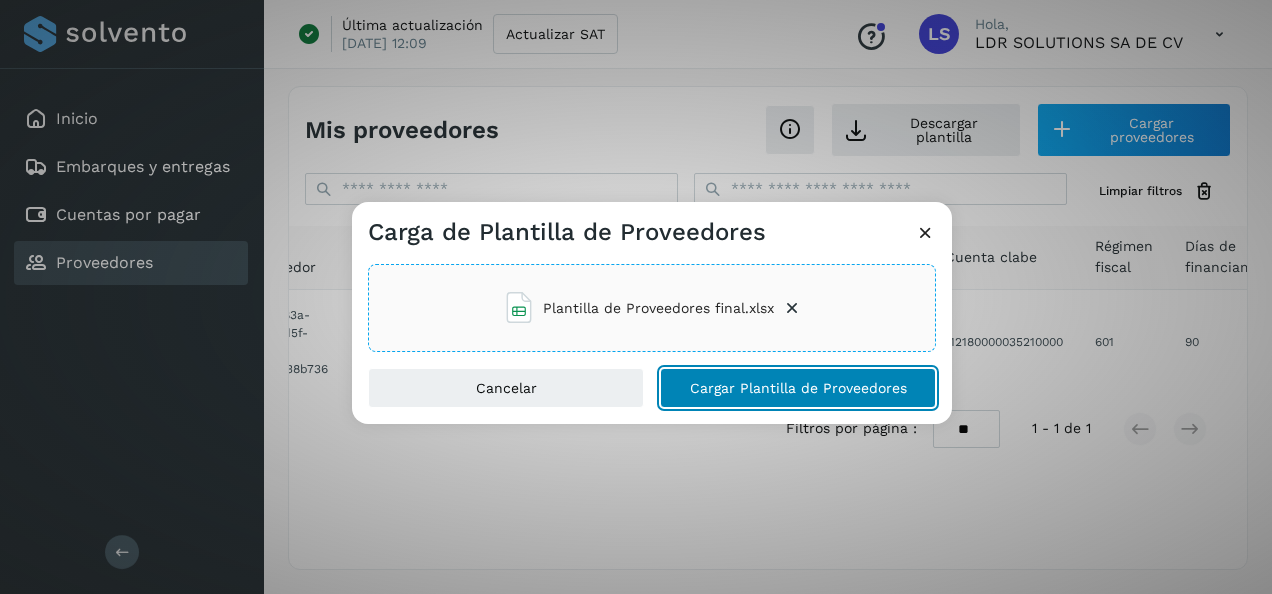click on "Cargar Plantilla de Proveedores" 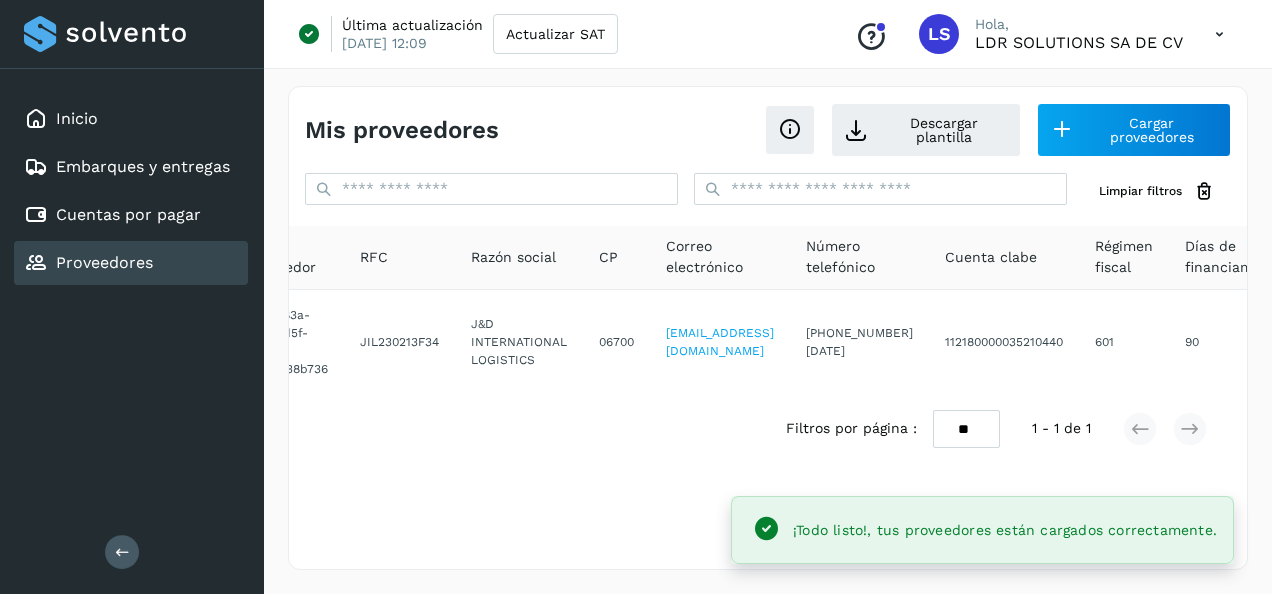 click on "Filtros por página : ** ** ** 1 - 1 de 1" at bounding box center [768, 429] 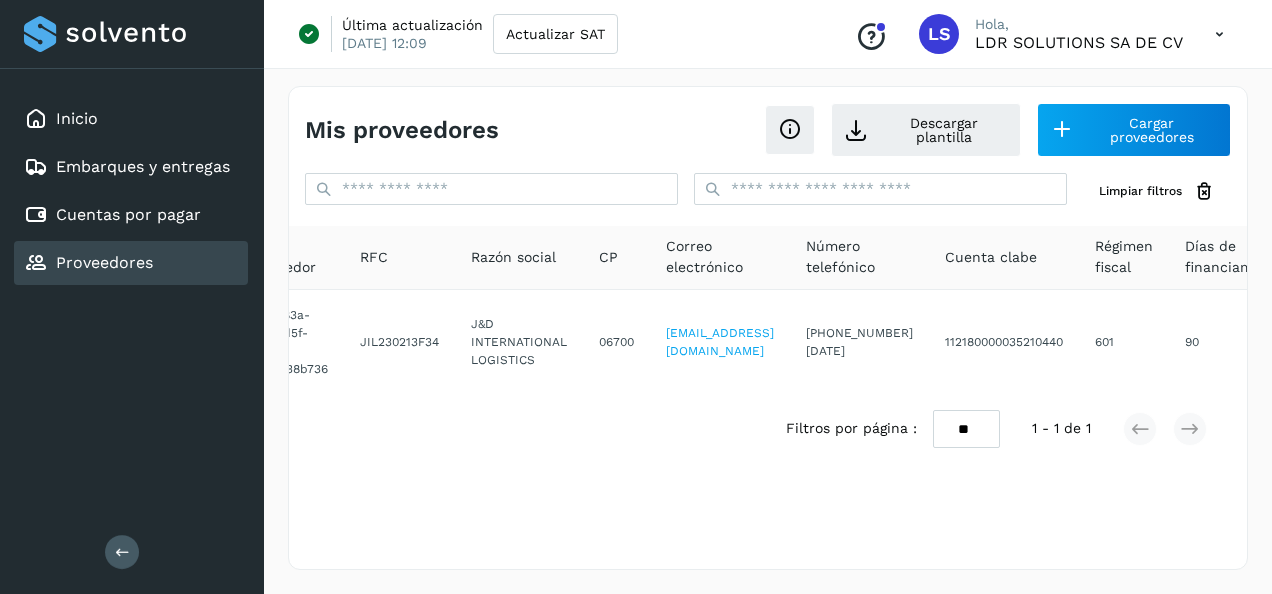 click on "Mis proveedores Descargar plantilla Cargar proveedores Limpiar filtros ID Proveedor RFC Razón social CP Correo electrónico Número telefónico Cuenta [PERSON_NAME] Régimen fiscal [PERSON_NAME] de financiamiento ¿Puede adelantar facturas? c2aeb83a-2ff0-4d5f-bedd-e17b5f38b736 JIL230213F34 J&D INTERNATIONAL LOGISTICS 06700 [EMAIL_ADDRESS][DOMAIN_NAME] [PHONE_NUMBER][DATE] 112180000035210440 601 90 Filtros por página : ** ** ** 1 - 1 de 1" at bounding box center [768, 328] 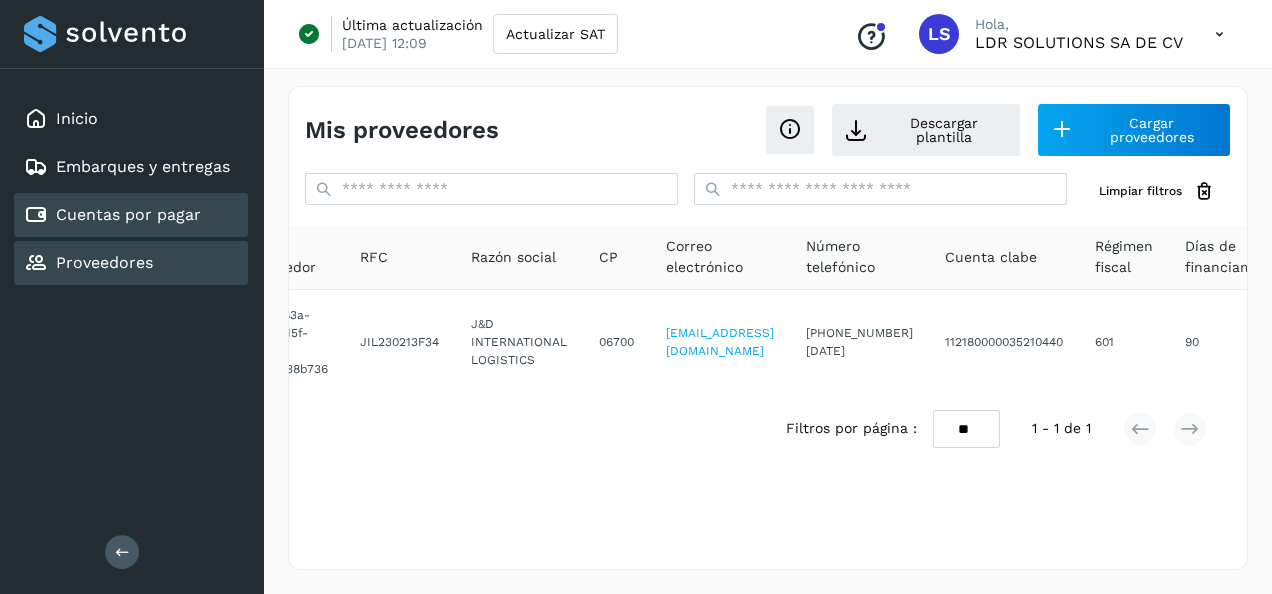 click on "Cuentas por pagar" at bounding box center [128, 214] 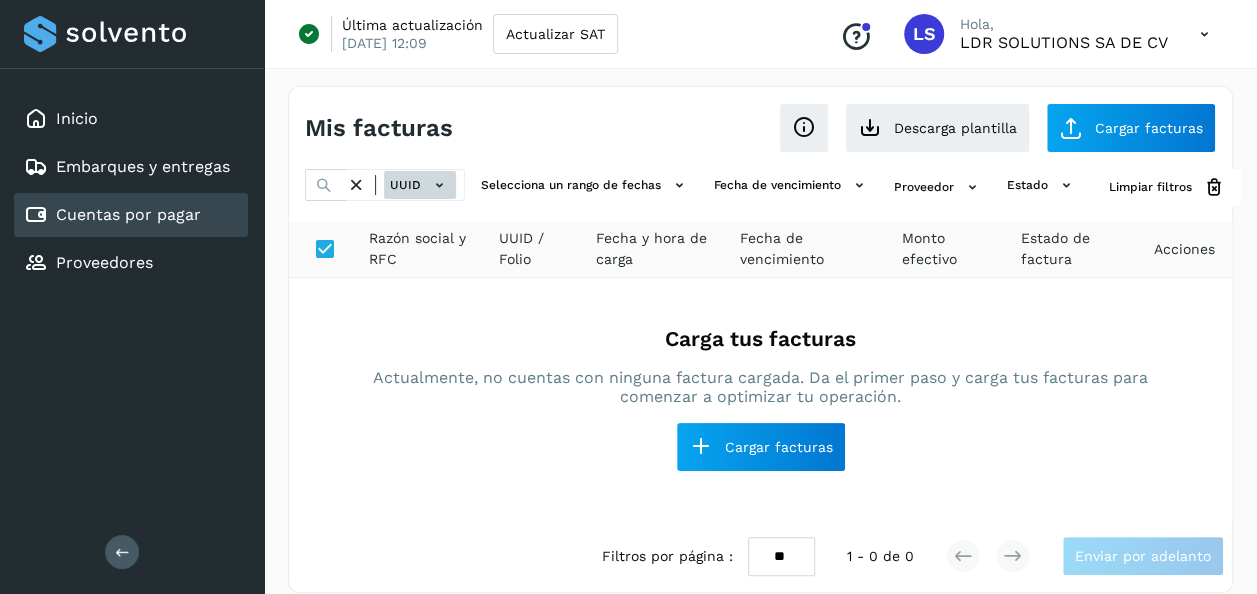 click 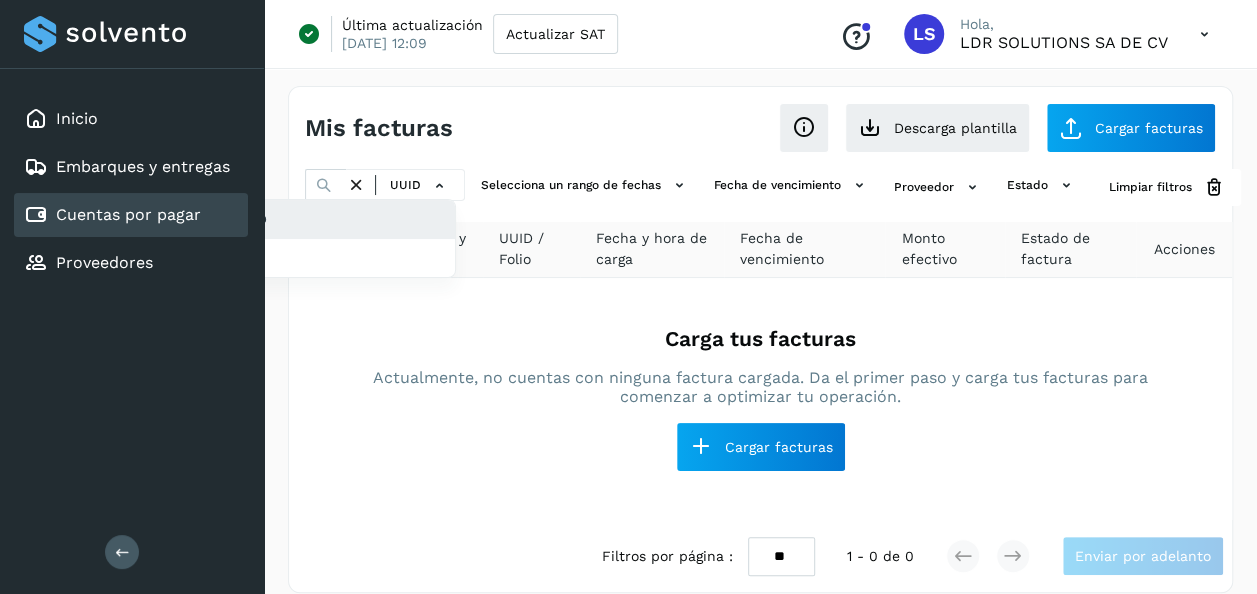 click at bounding box center (628, 297) 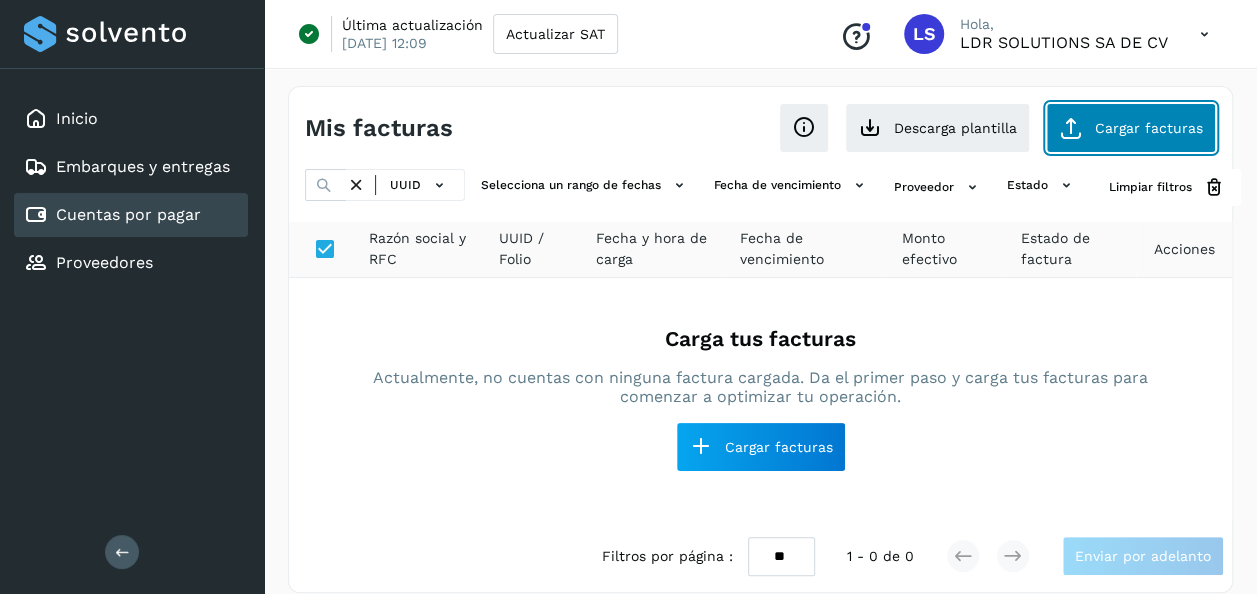 click on "Cargar facturas" 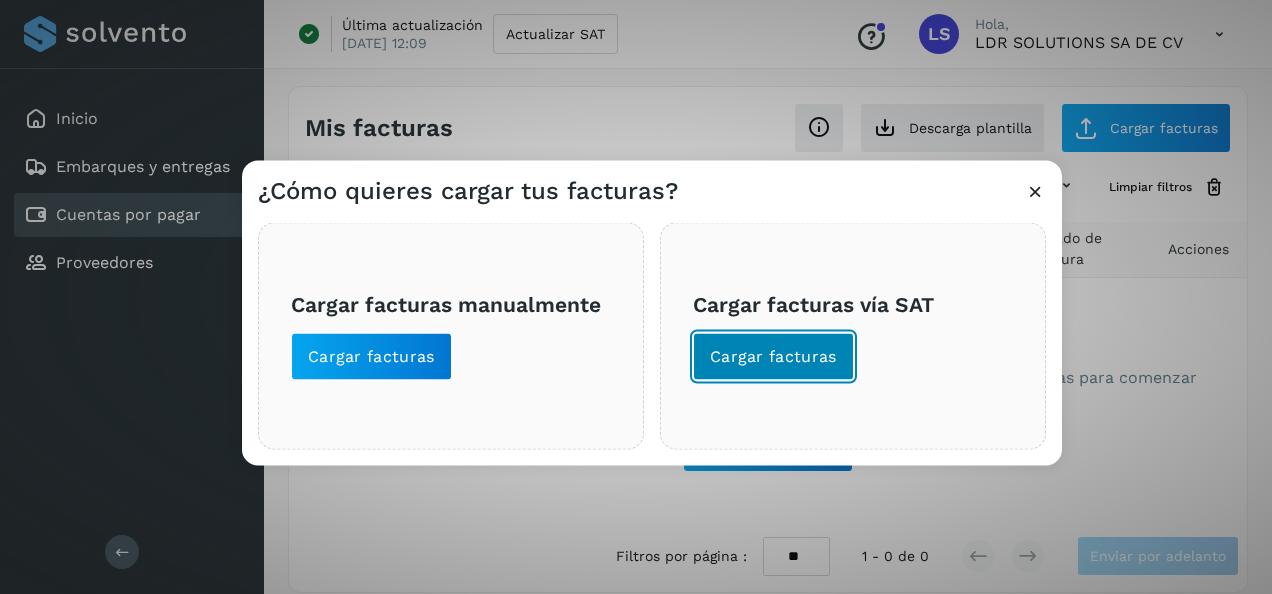 click on "Cargar facturas" 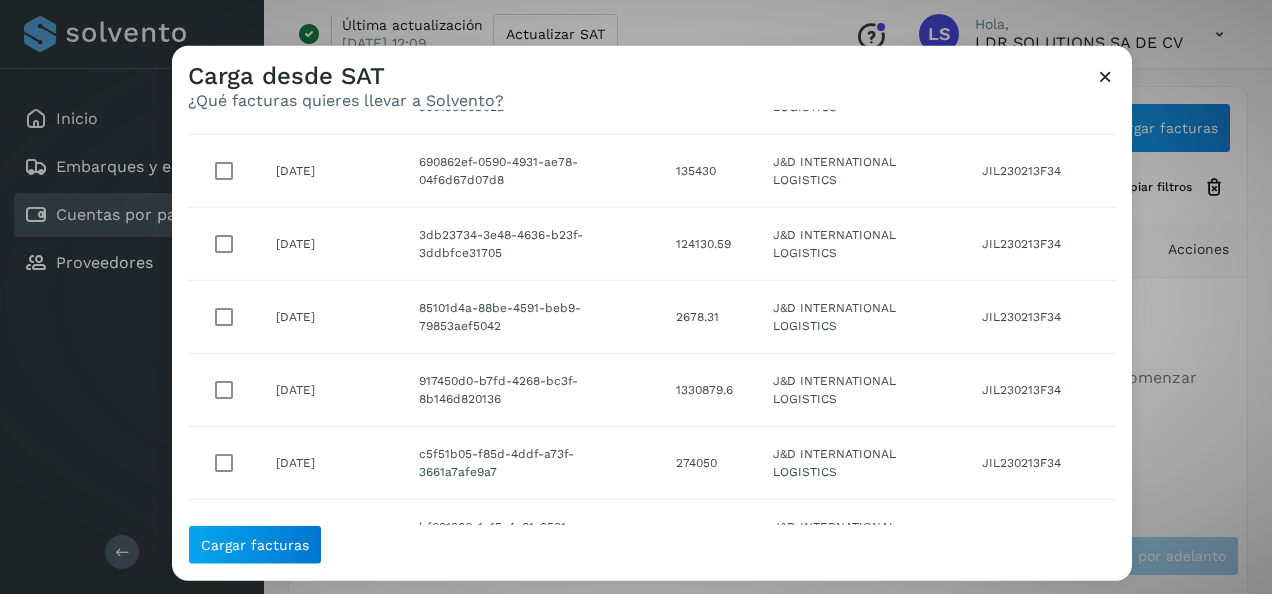 scroll, scrollTop: 0, scrollLeft: 0, axis: both 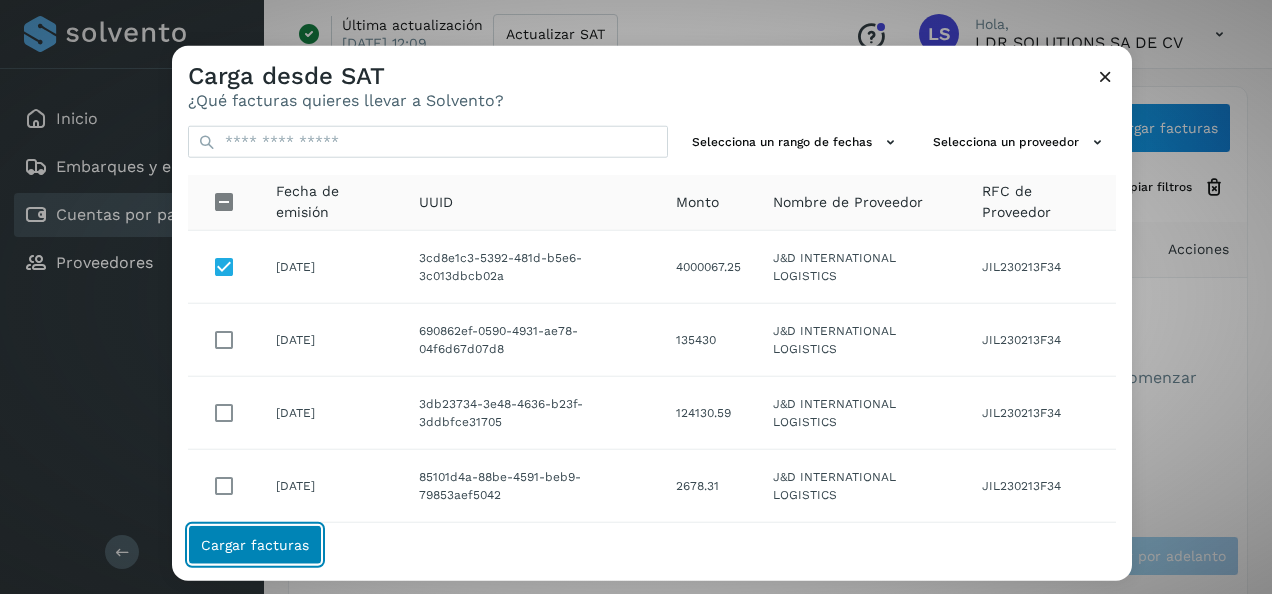 click on "Cargar facturas" 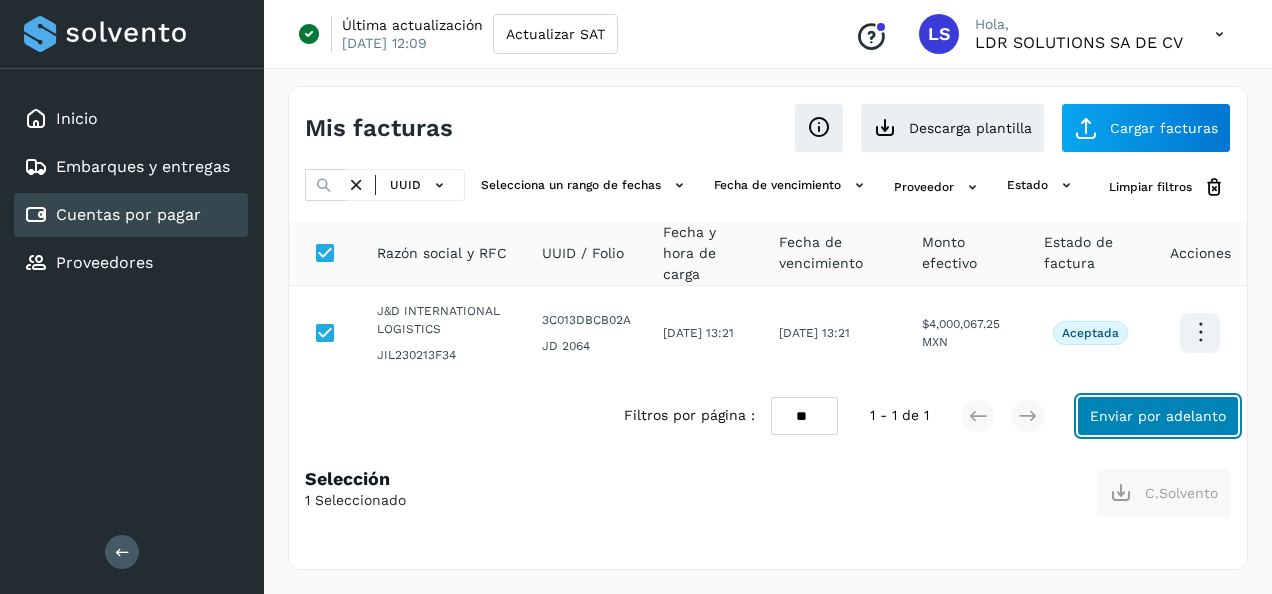 click on "Enviar por adelanto" 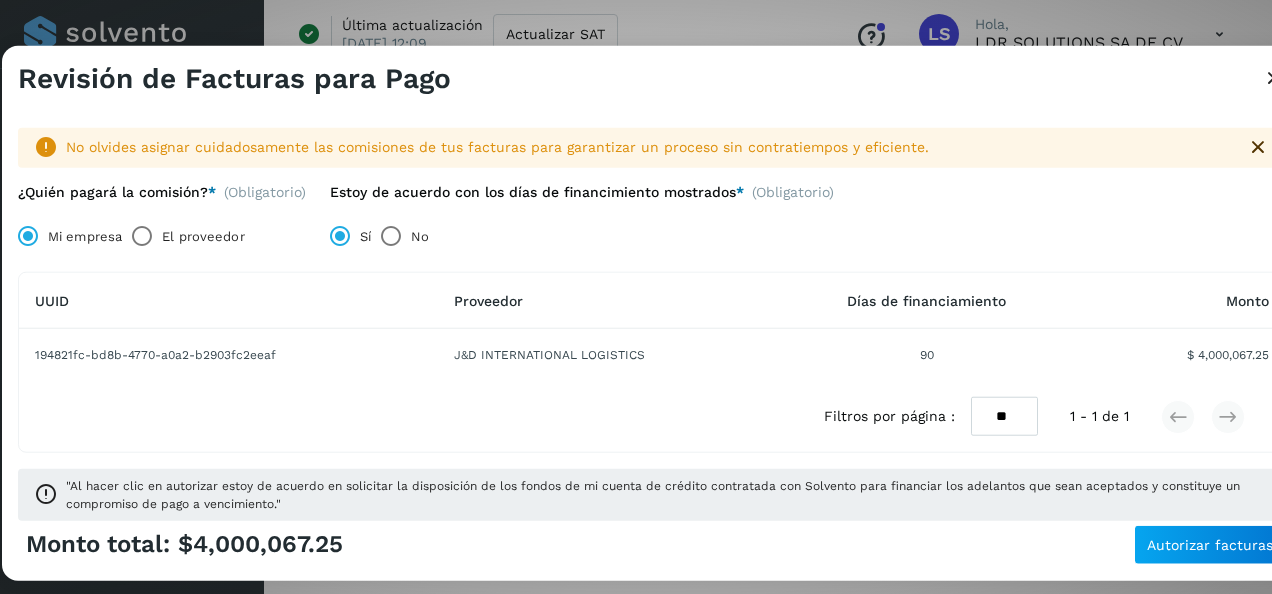 scroll, scrollTop: 11, scrollLeft: 0, axis: vertical 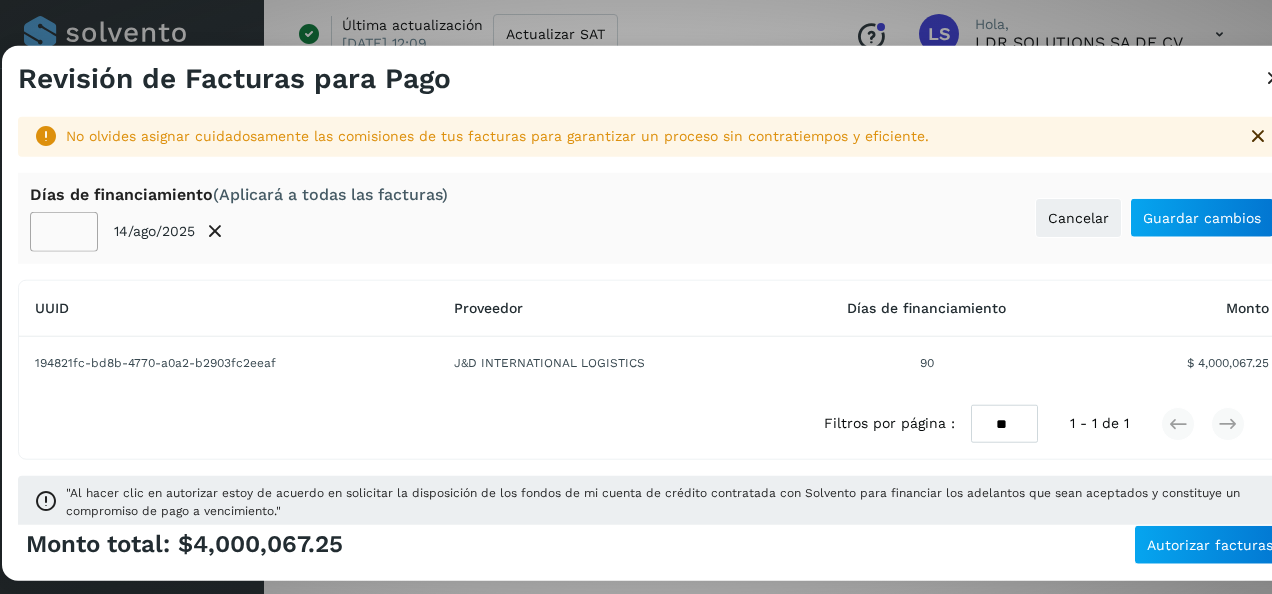 click on "90" 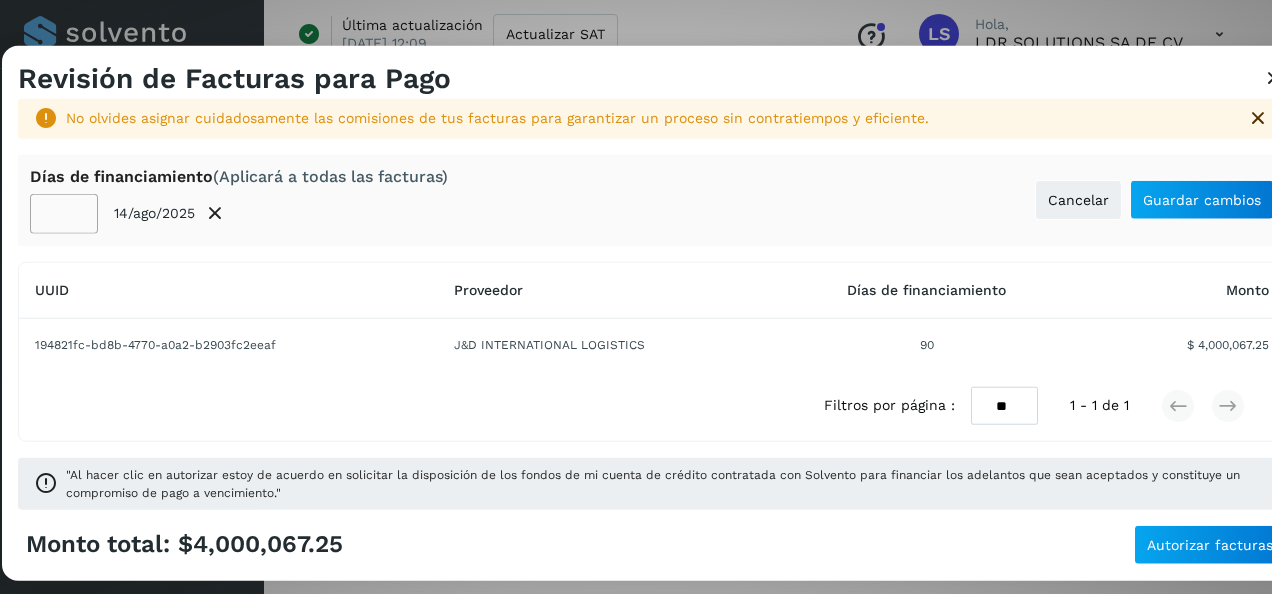 click at bounding box center [215, 214] 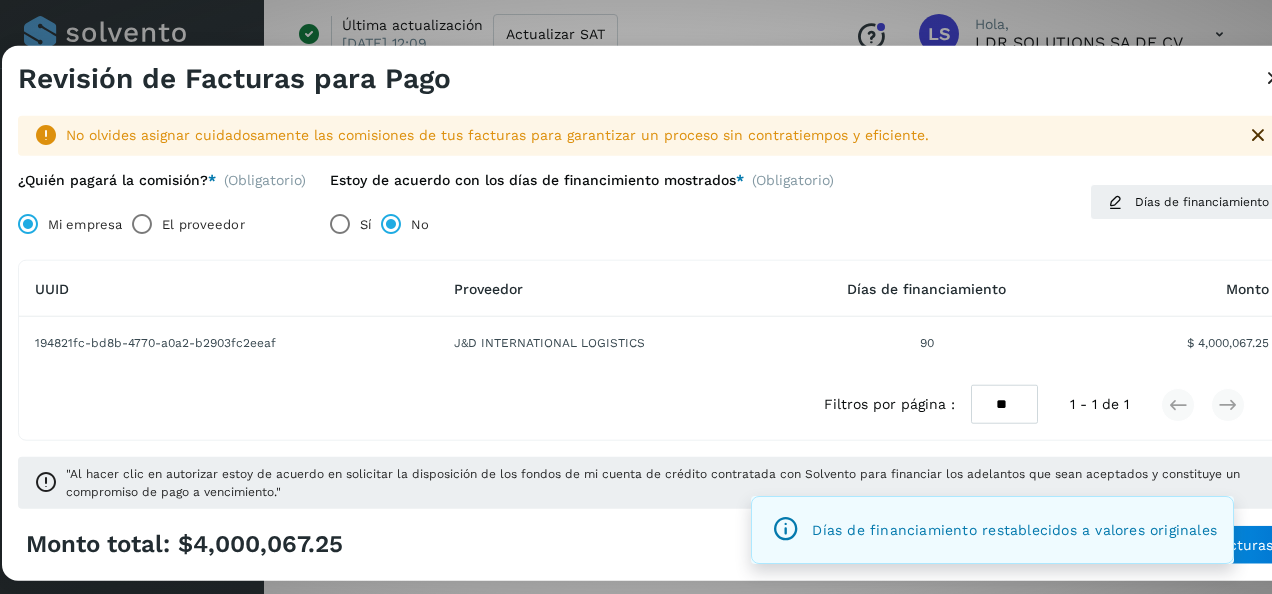 scroll, scrollTop: 16, scrollLeft: 0, axis: vertical 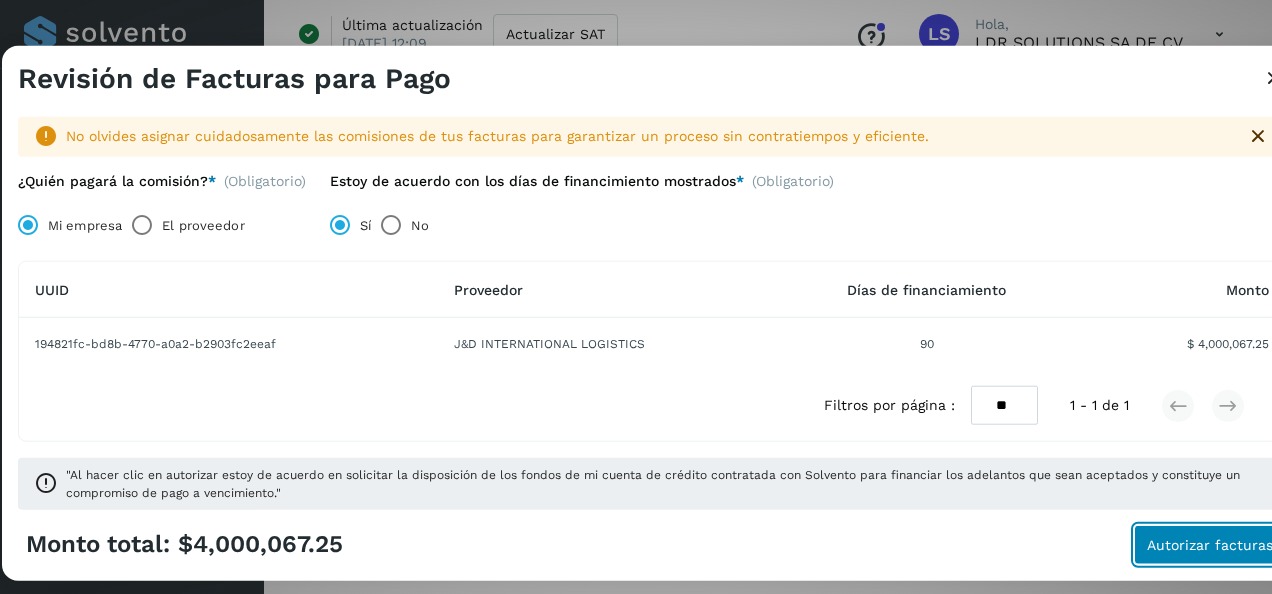 click on "Autorizar facturas" 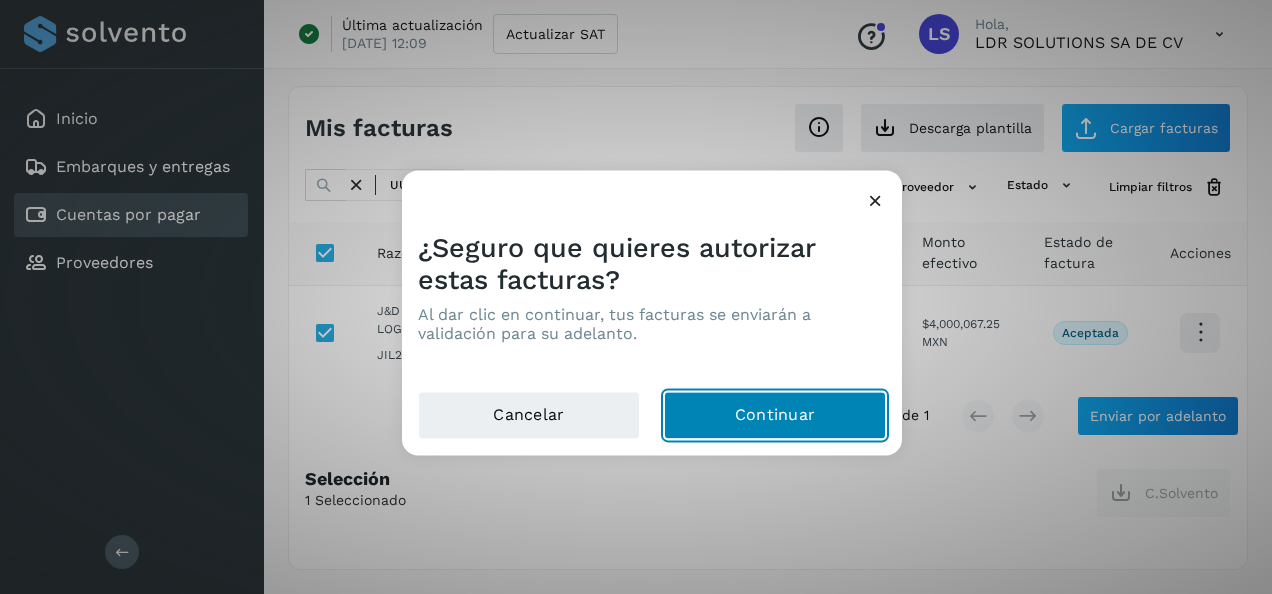 click on "Continuar" 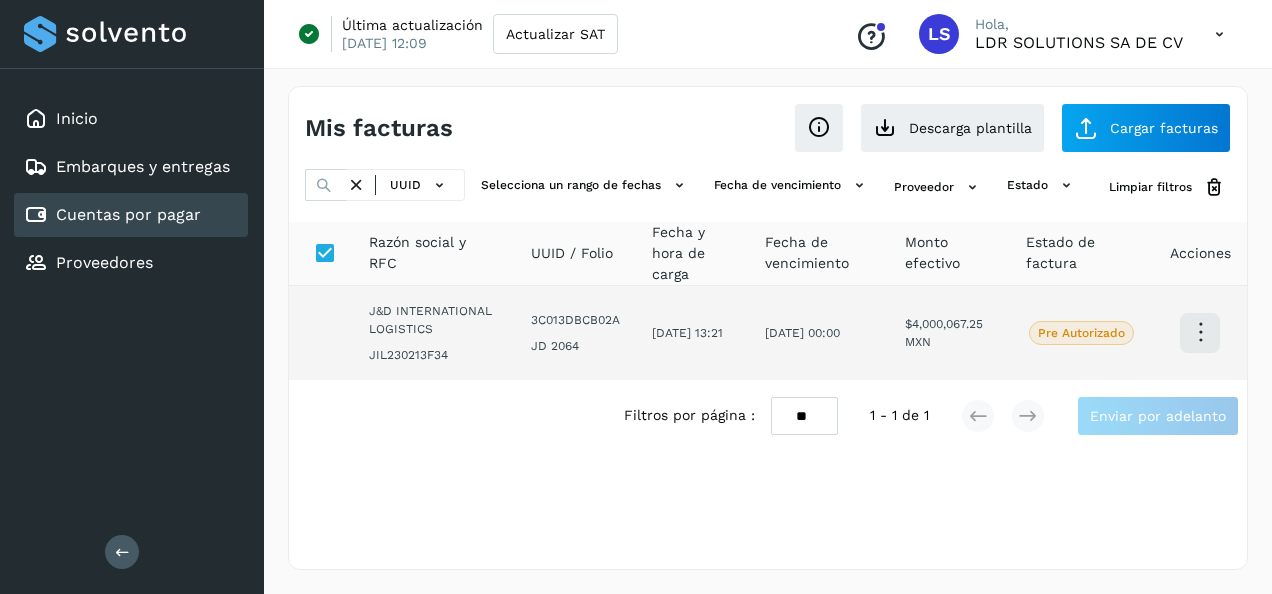 click at bounding box center [1200, 332] 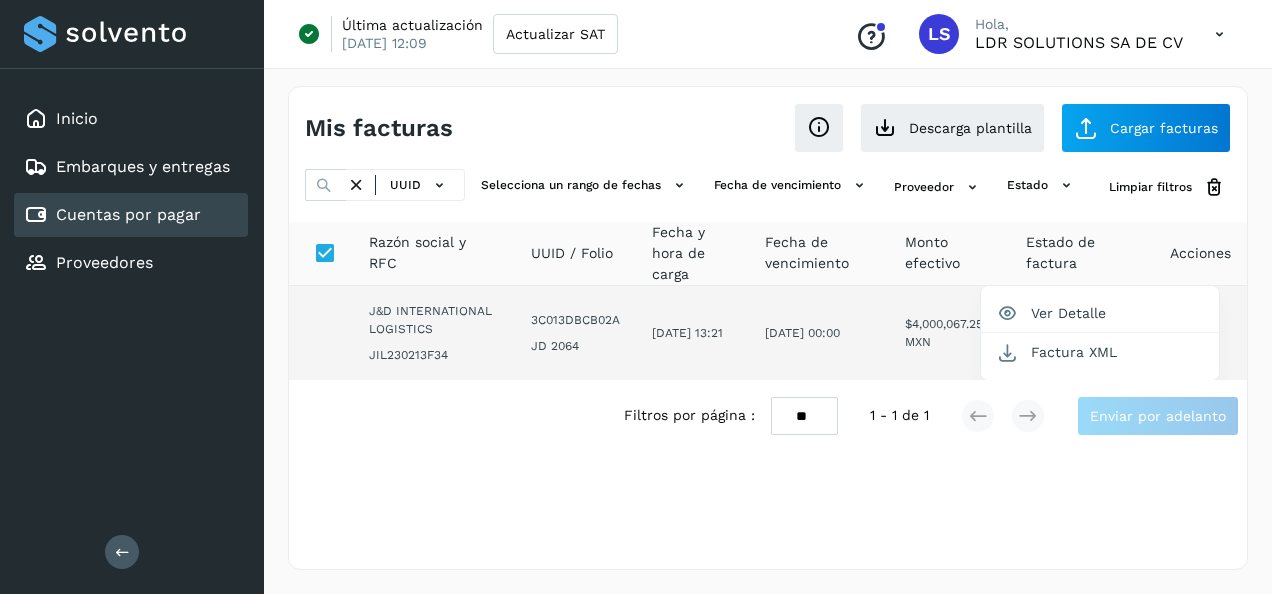 click at bounding box center [636, 297] 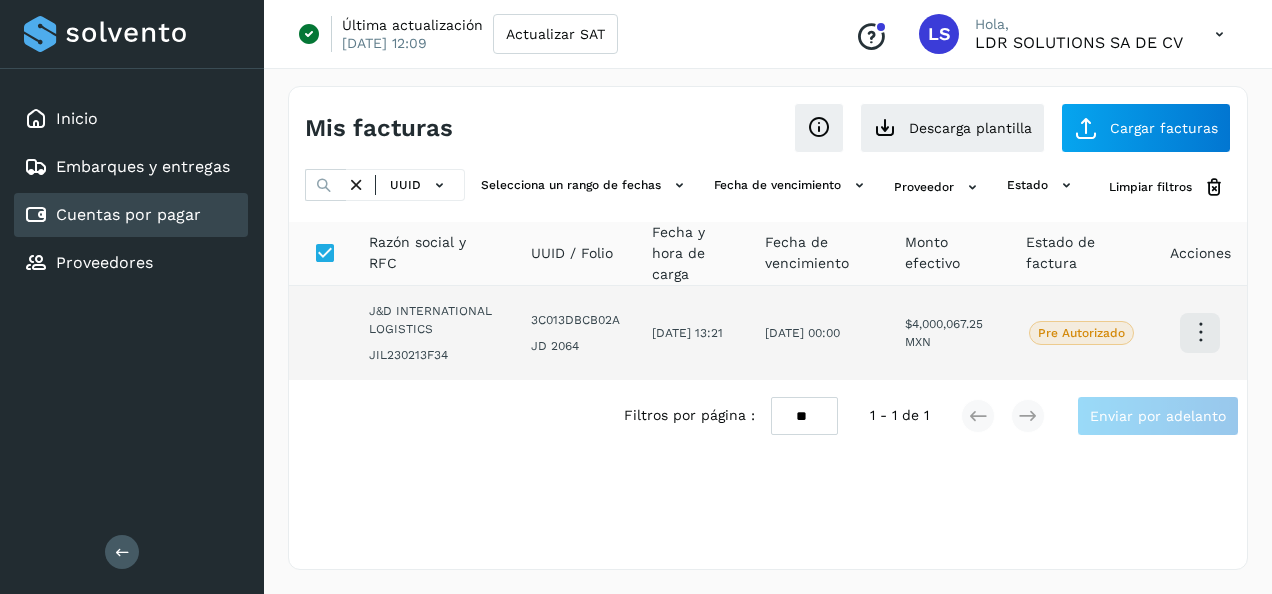 click at bounding box center [1219, 34] 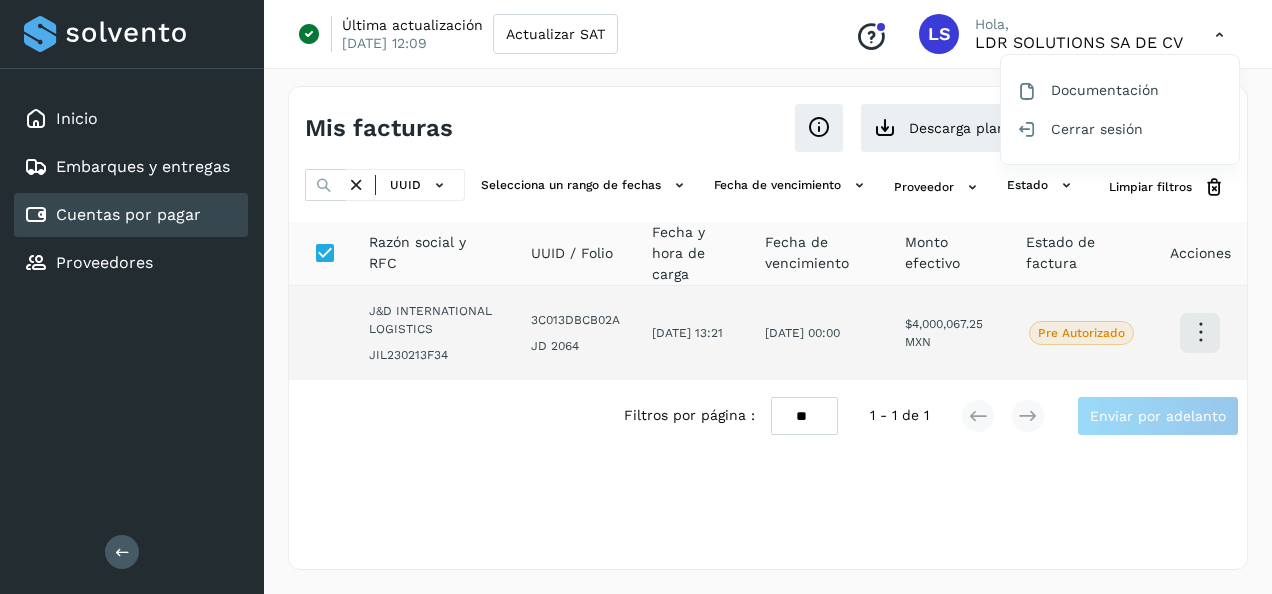 click at bounding box center (636, 297) 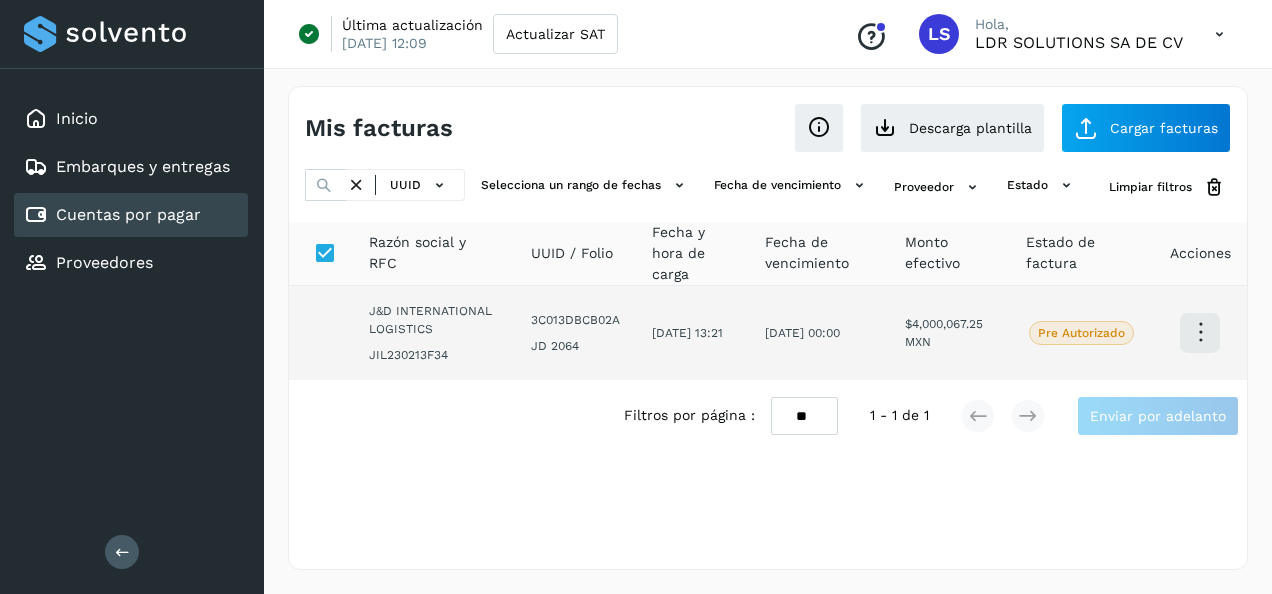 click at bounding box center [1200, 332] 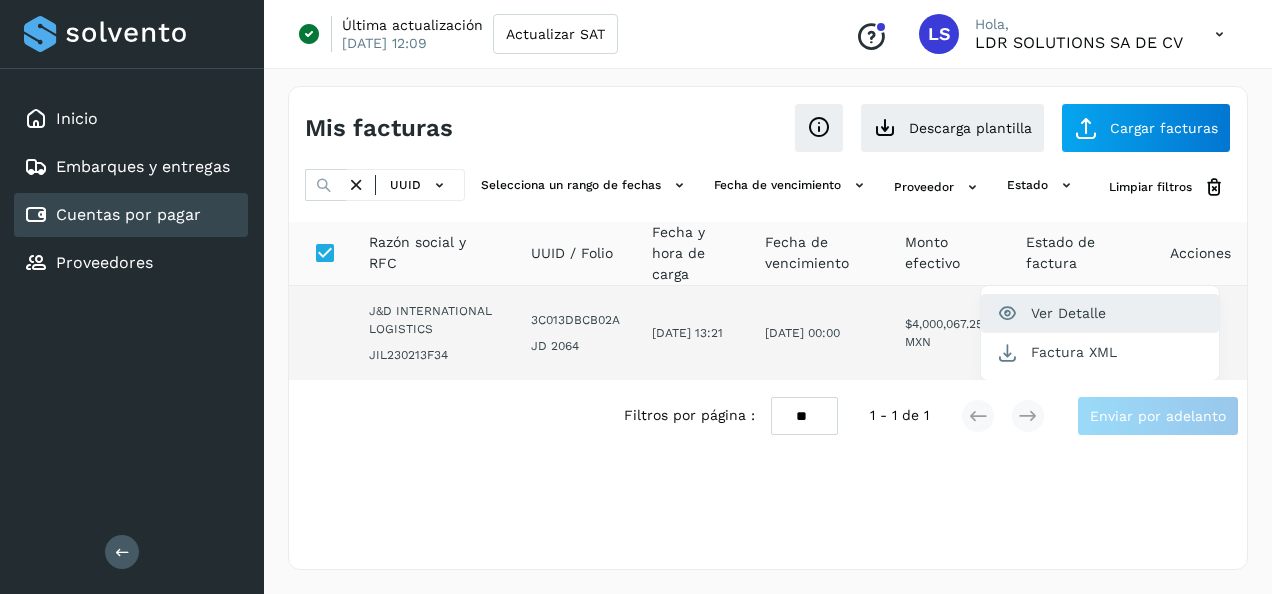 click on "Ver Detalle" 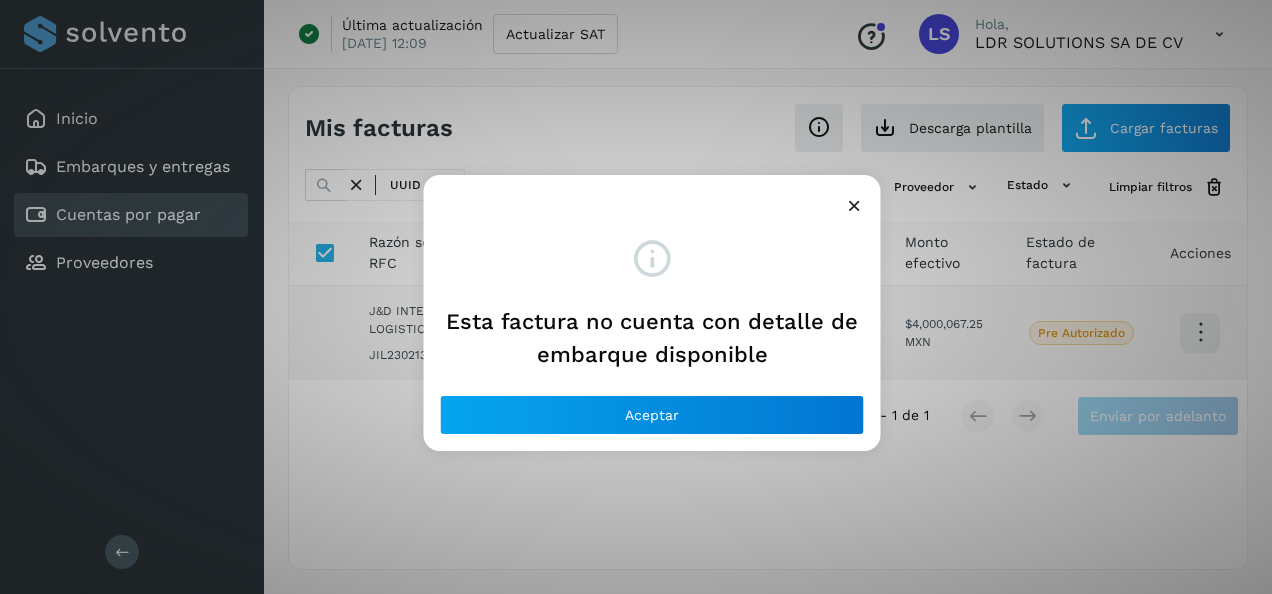 click at bounding box center [854, 205] 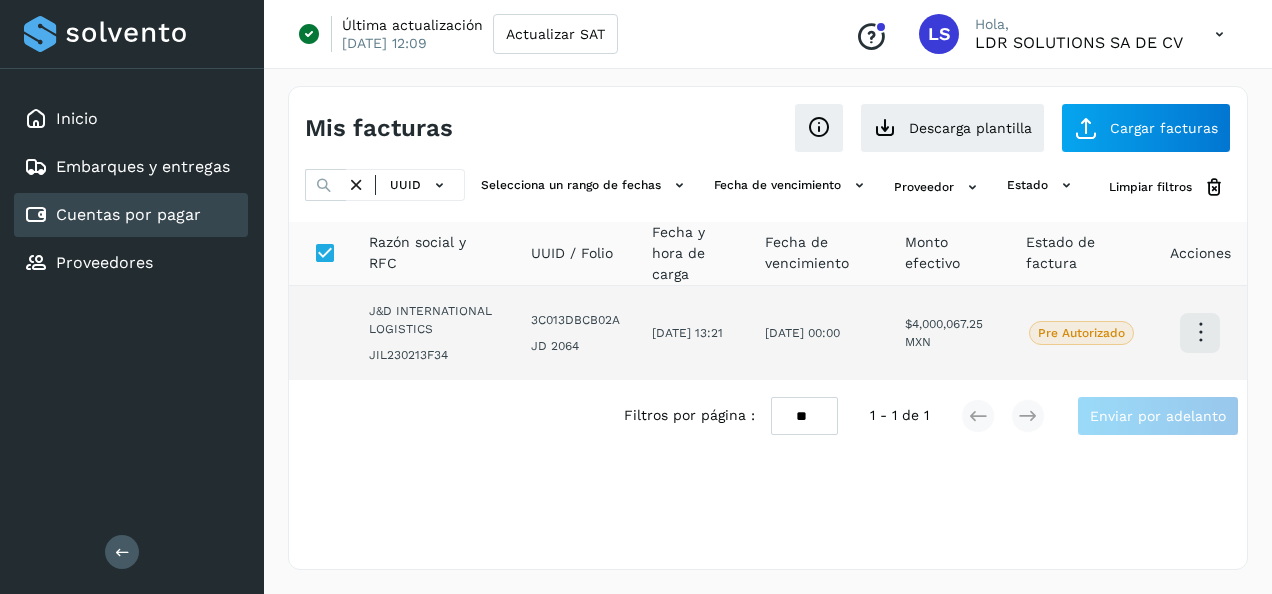 click at bounding box center [1219, 34] 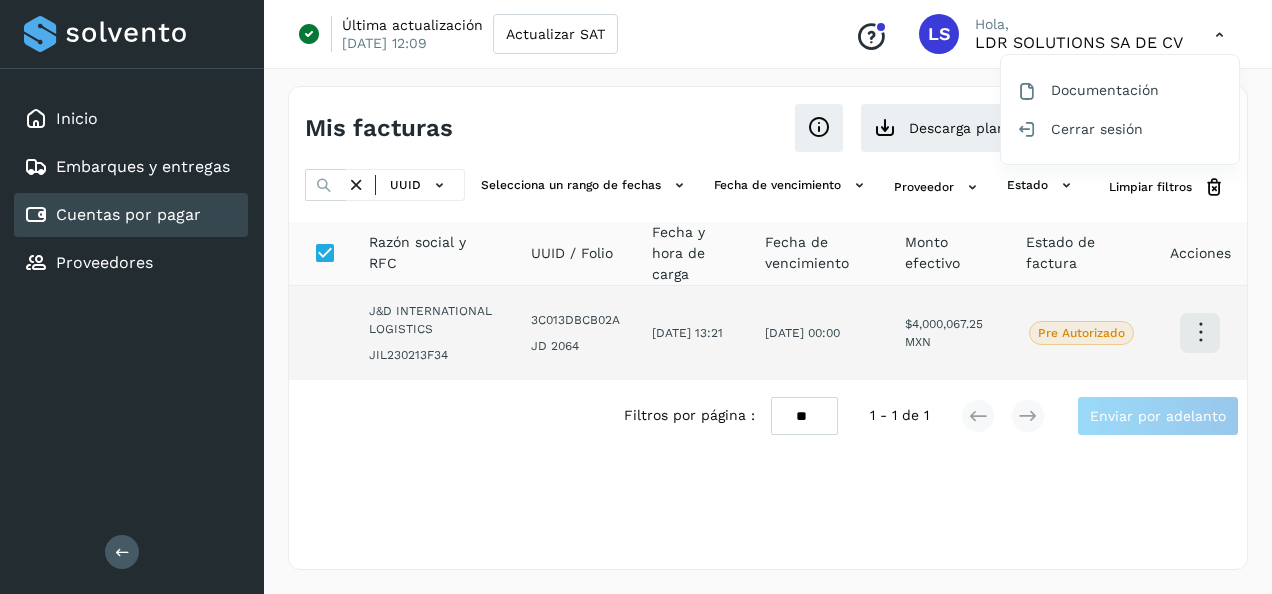 click at bounding box center (636, 297) 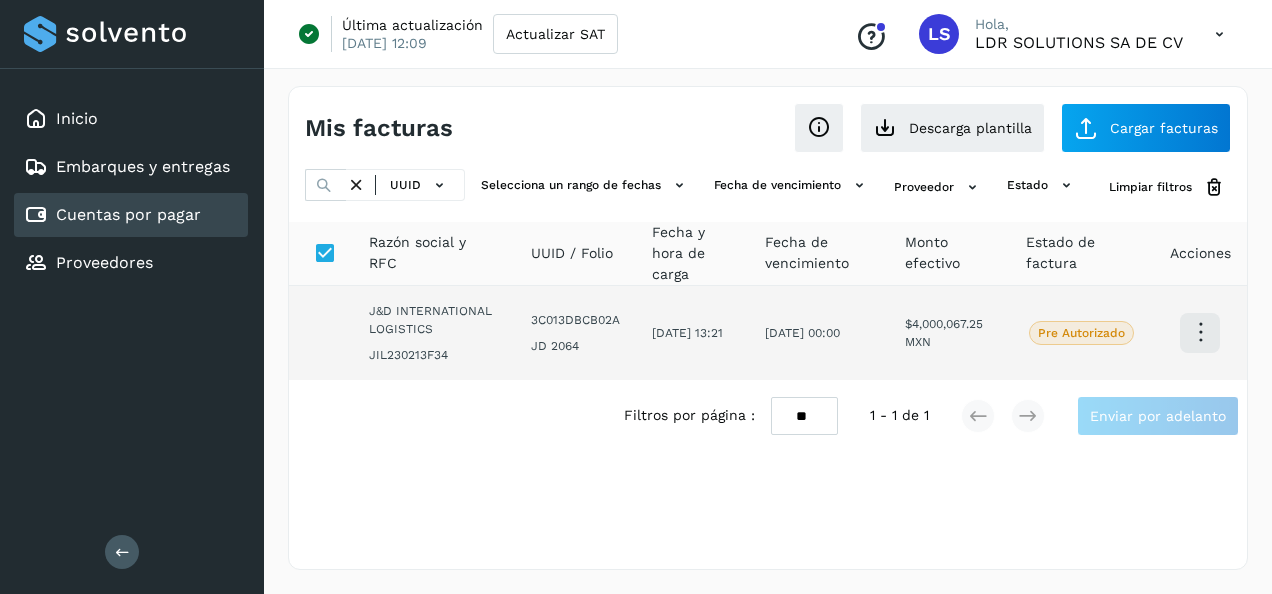 click at bounding box center [1219, 34] 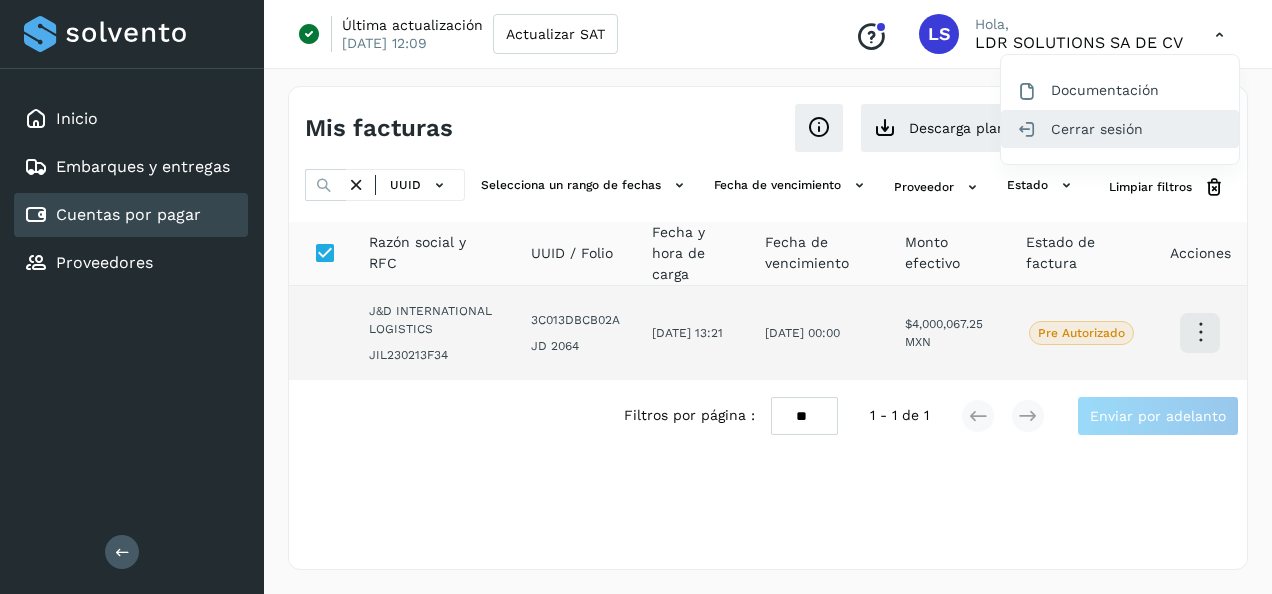 click on "Cerrar sesión" 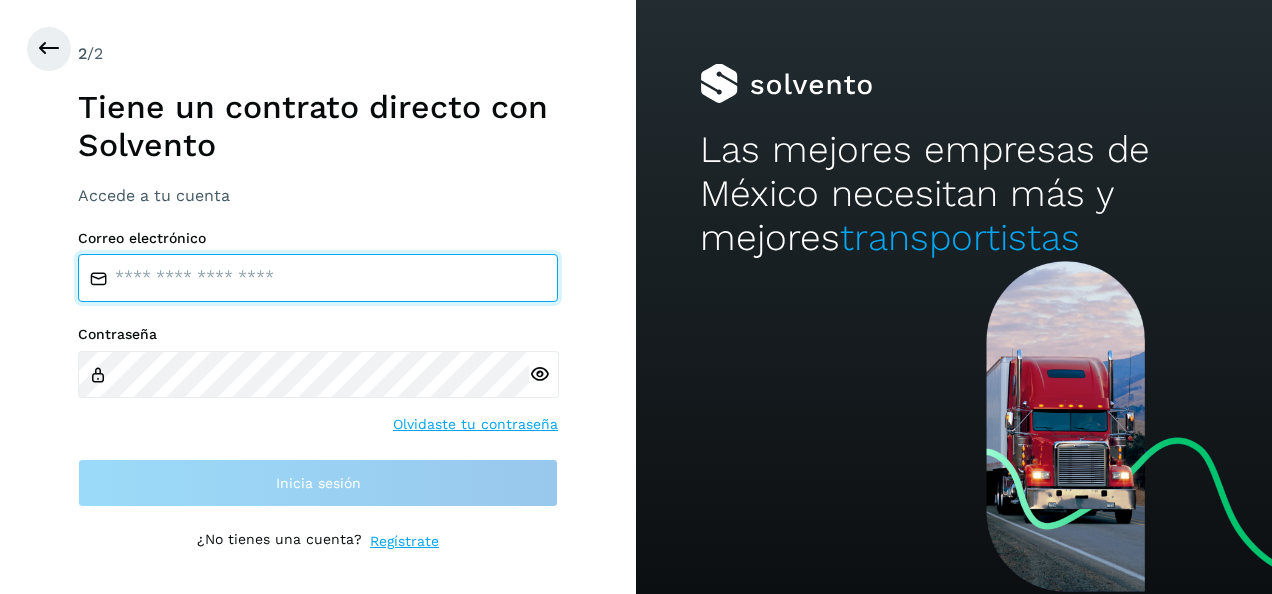 click at bounding box center (318, 278) 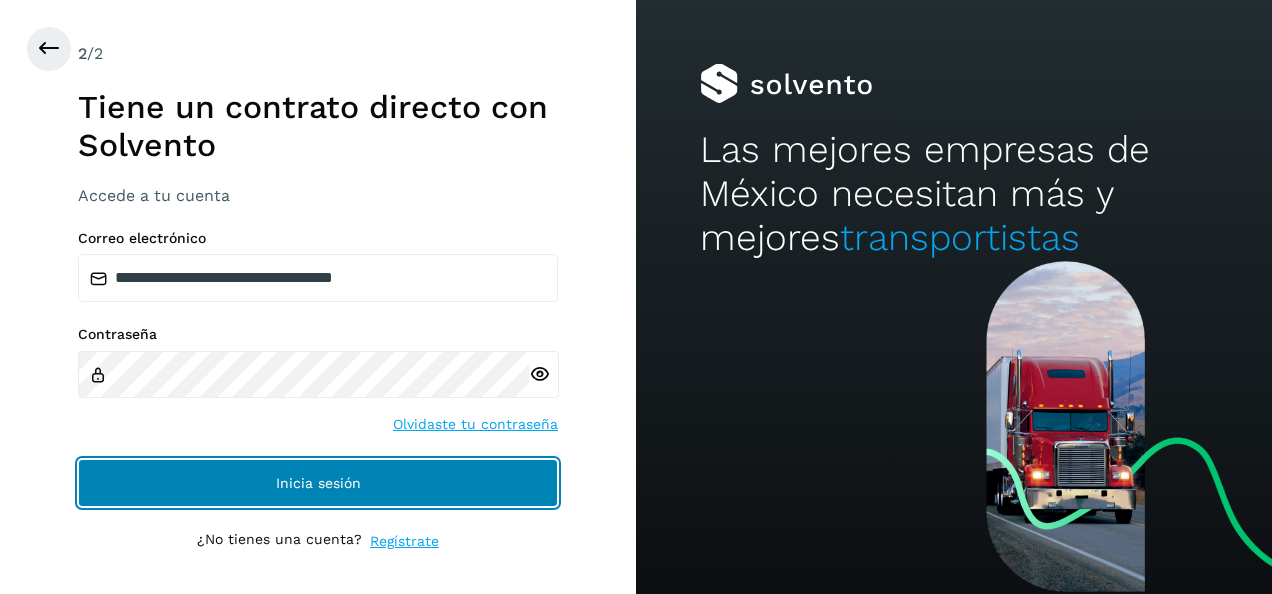 click on "Inicia sesión" 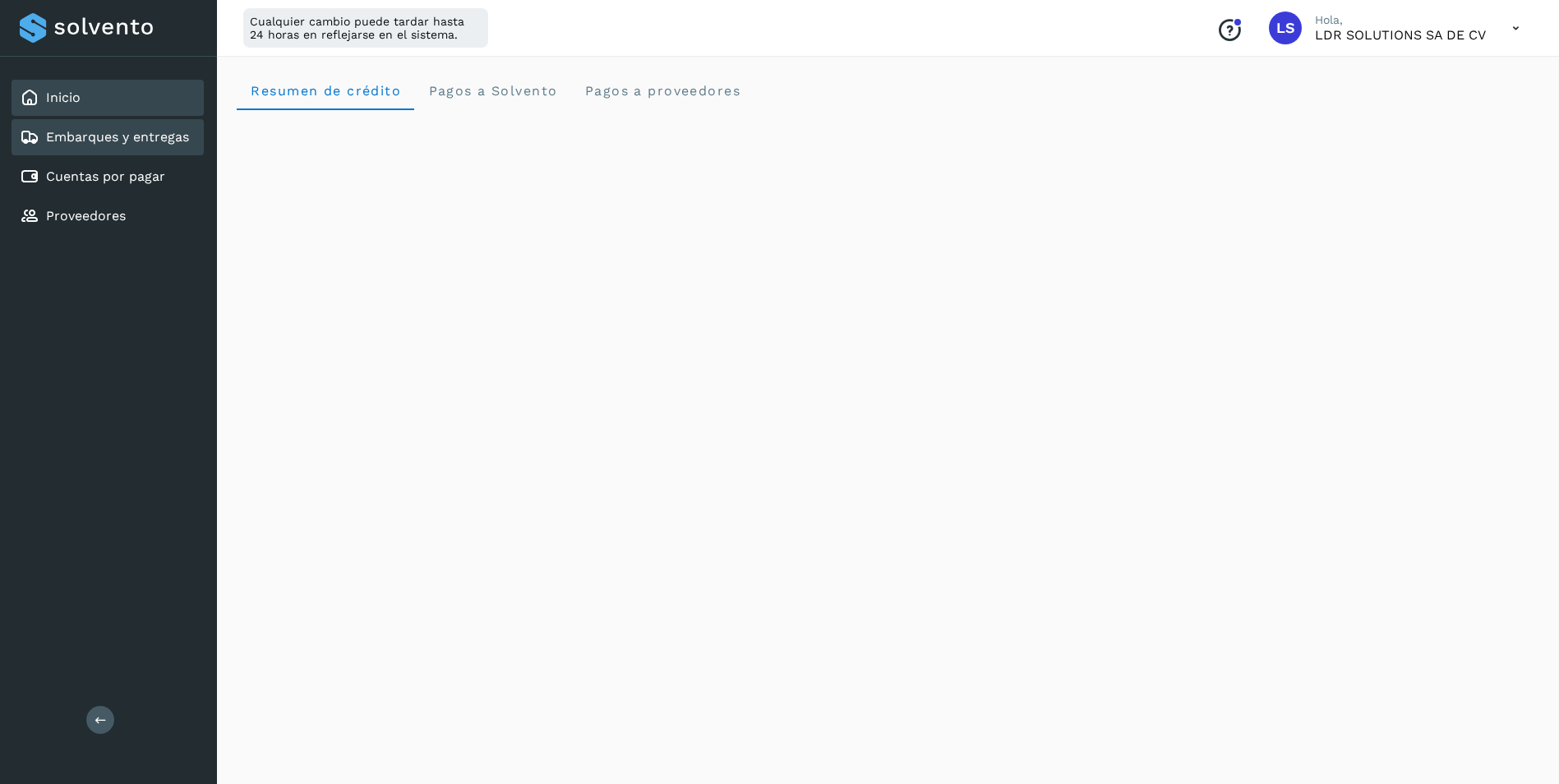 click on "Embarques y entregas" at bounding box center (118, 136) 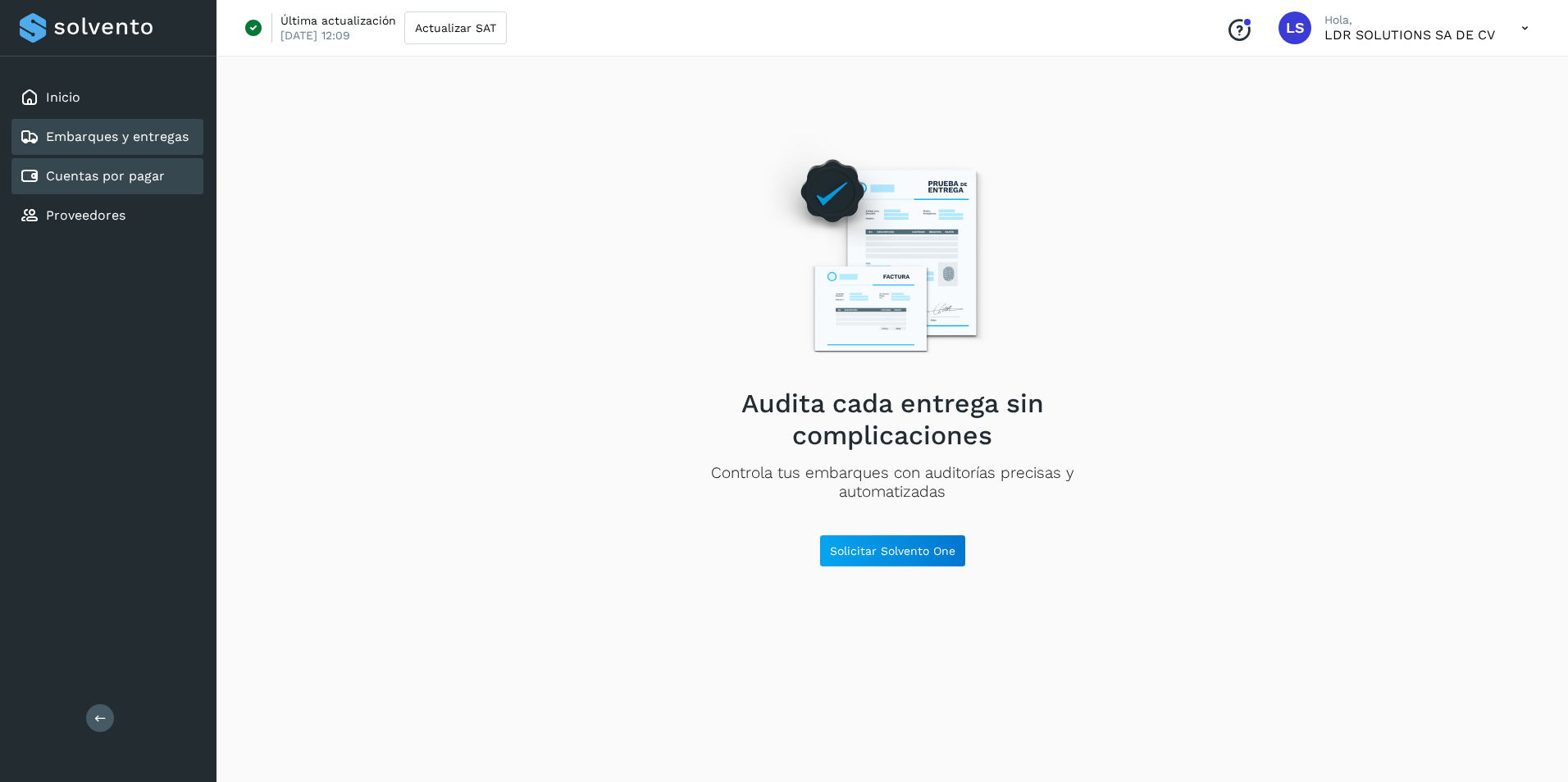 click on "Cuentas por pagar" at bounding box center [105, 175] 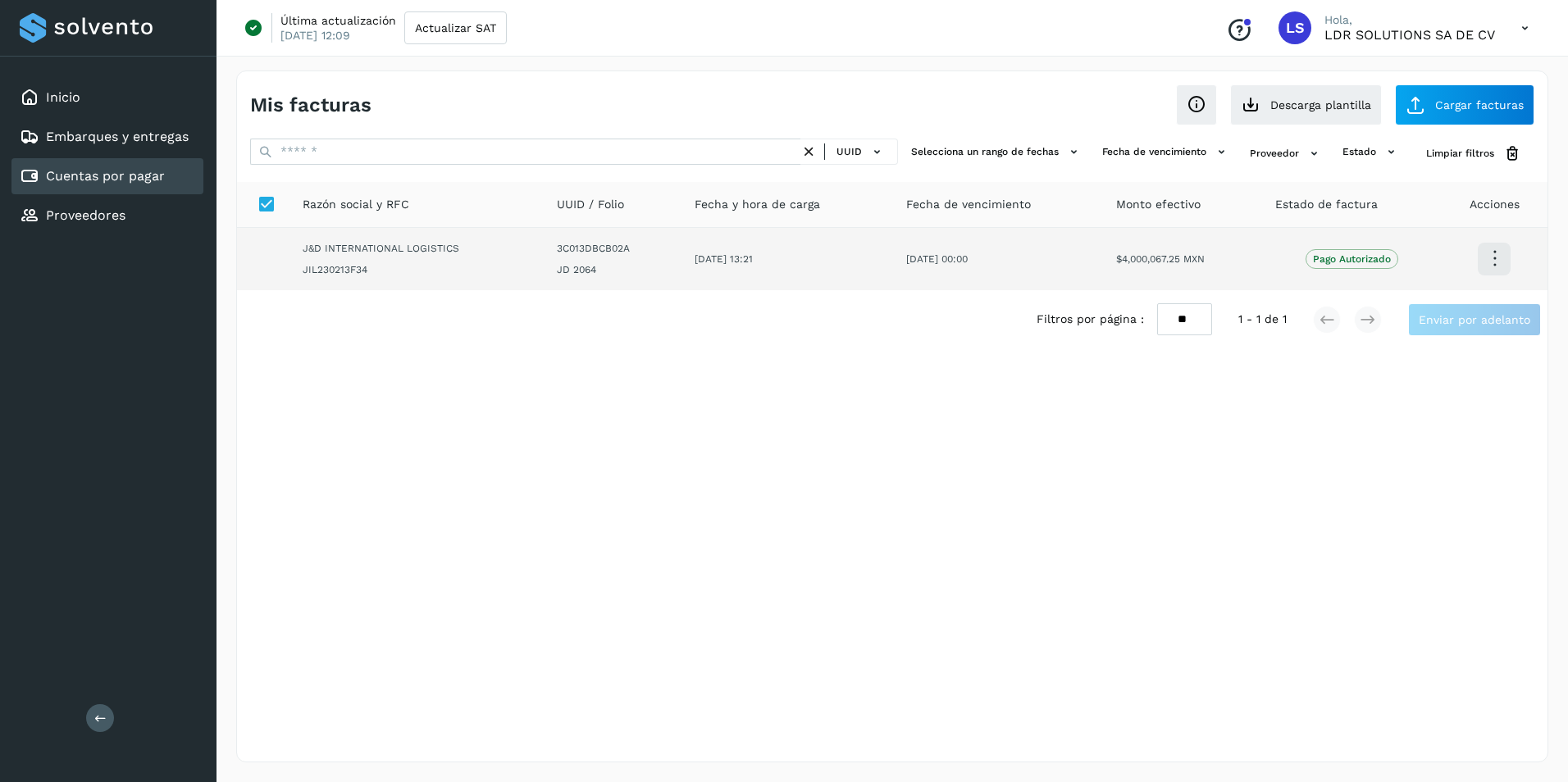 click at bounding box center [1494, 258] 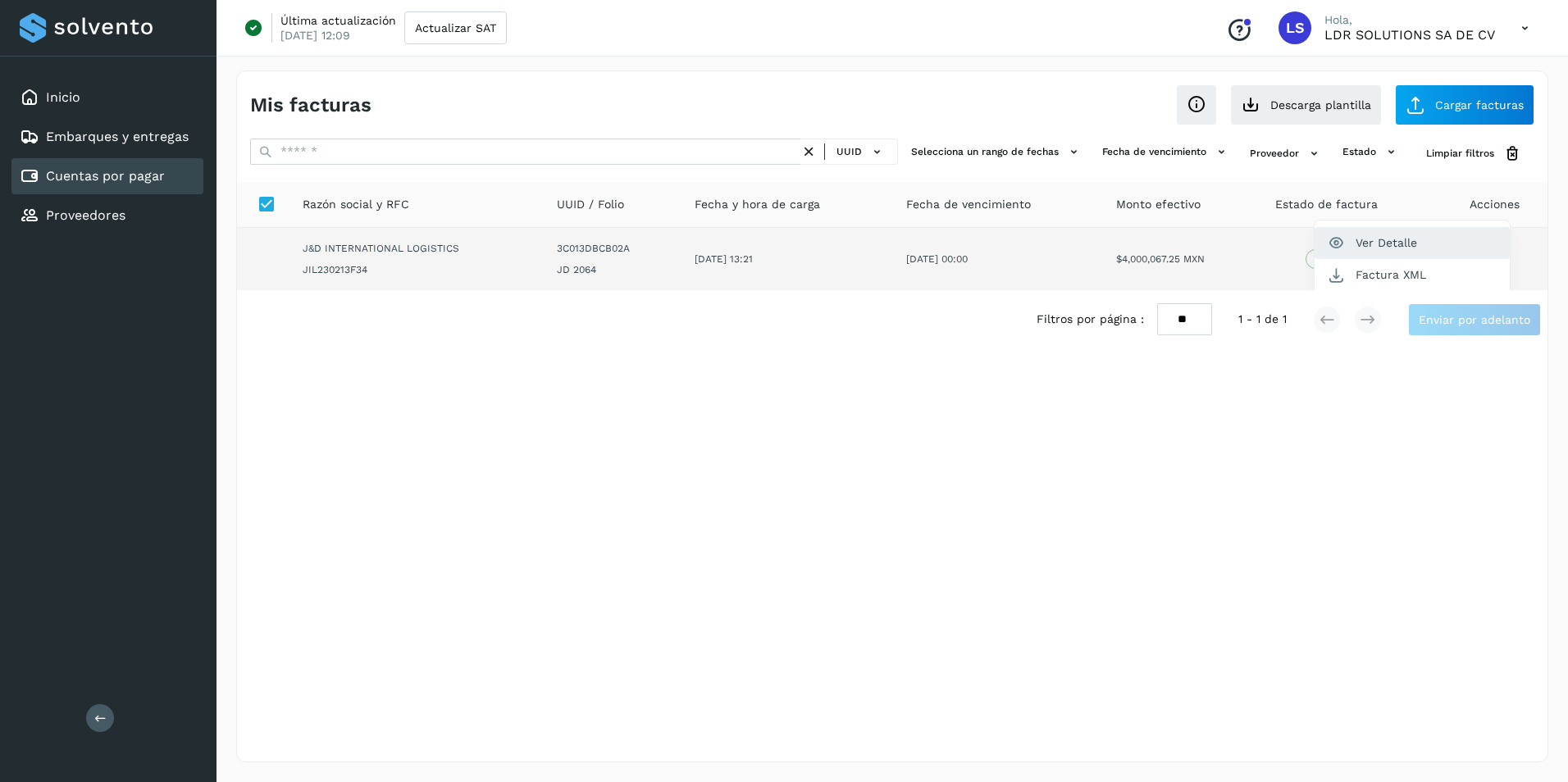 click on "Ver Detalle" 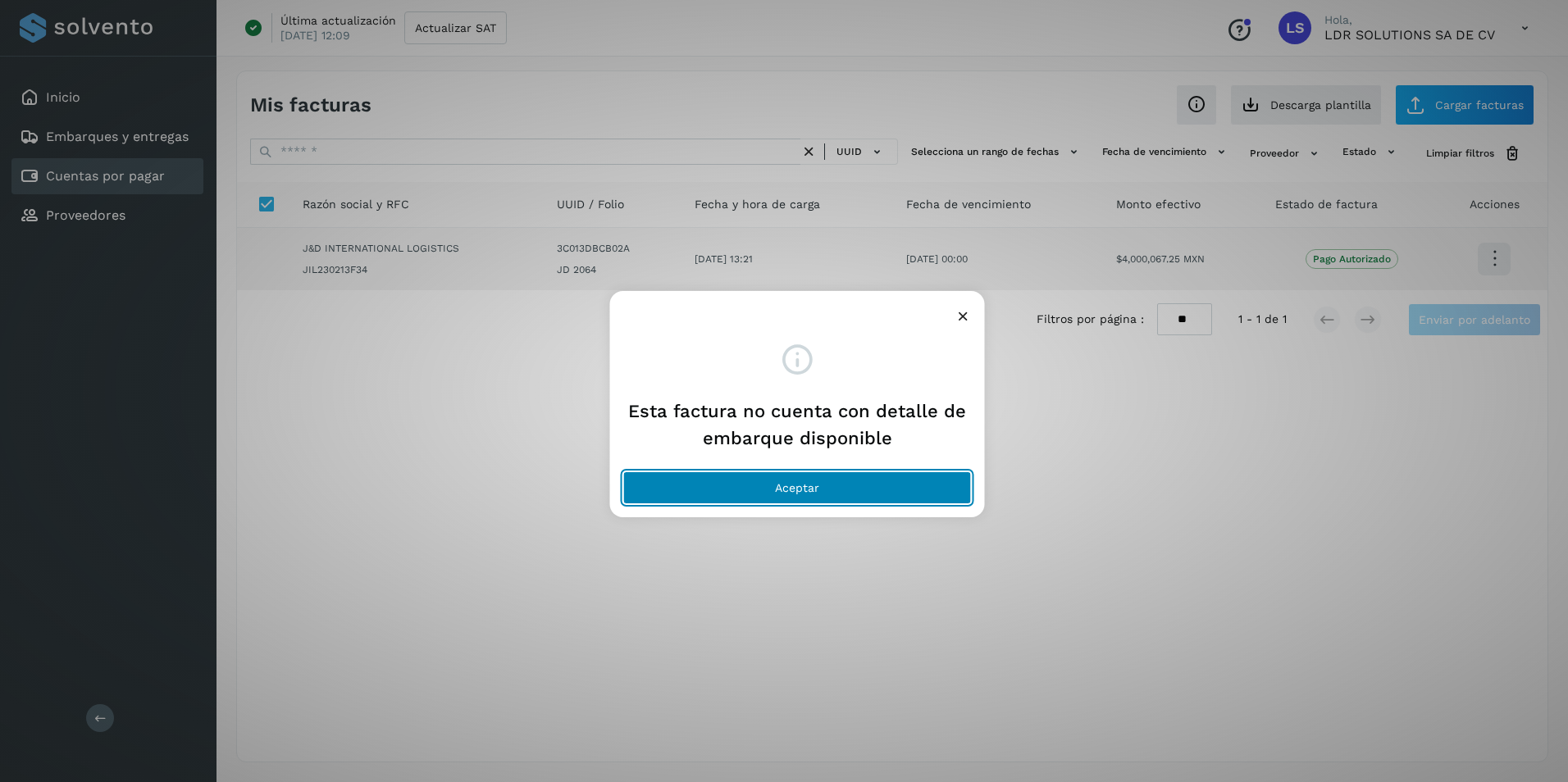 click on "Aceptar" at bounding box center (797, 488) 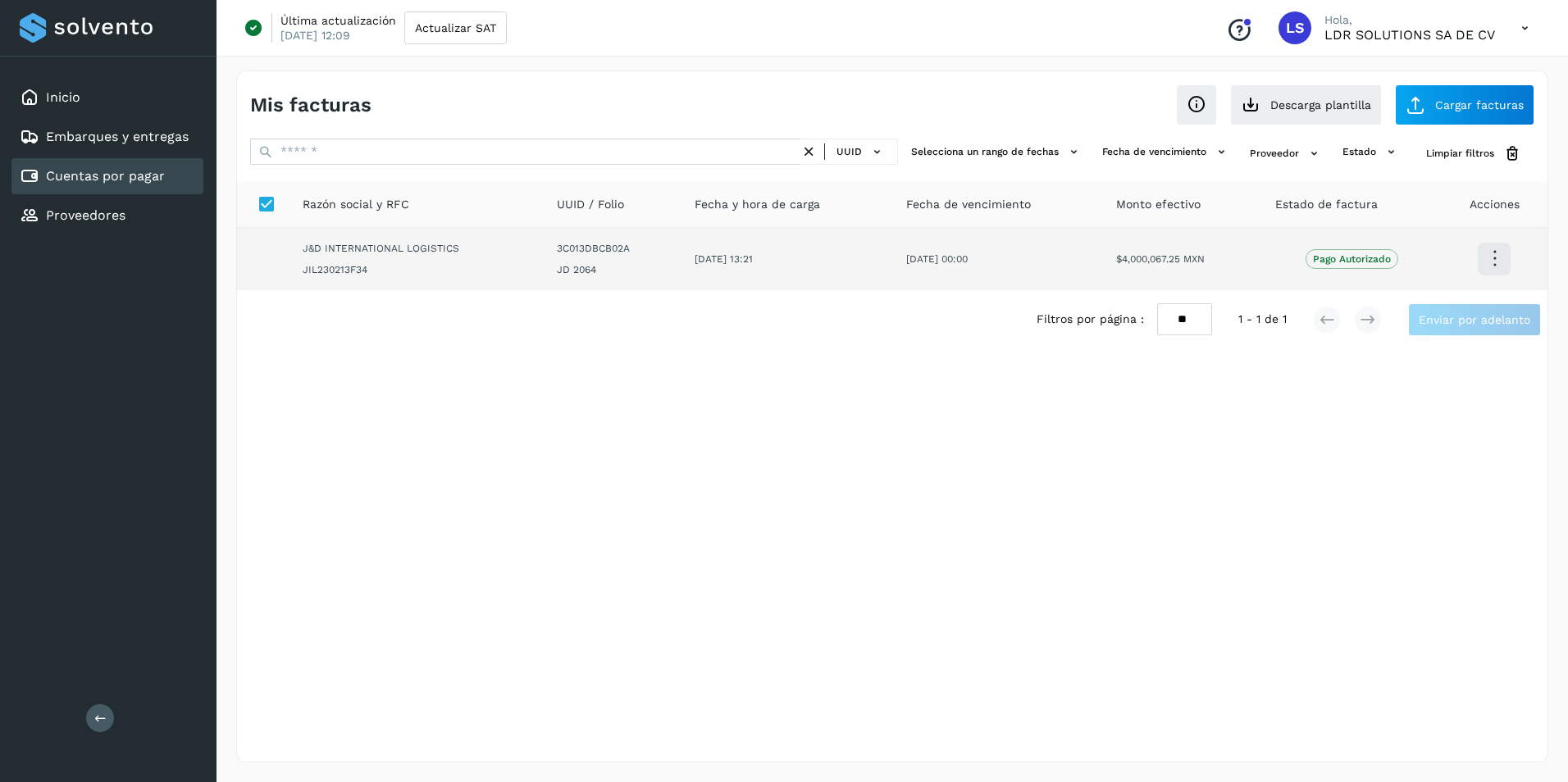click at bounding box center (1494, 258) 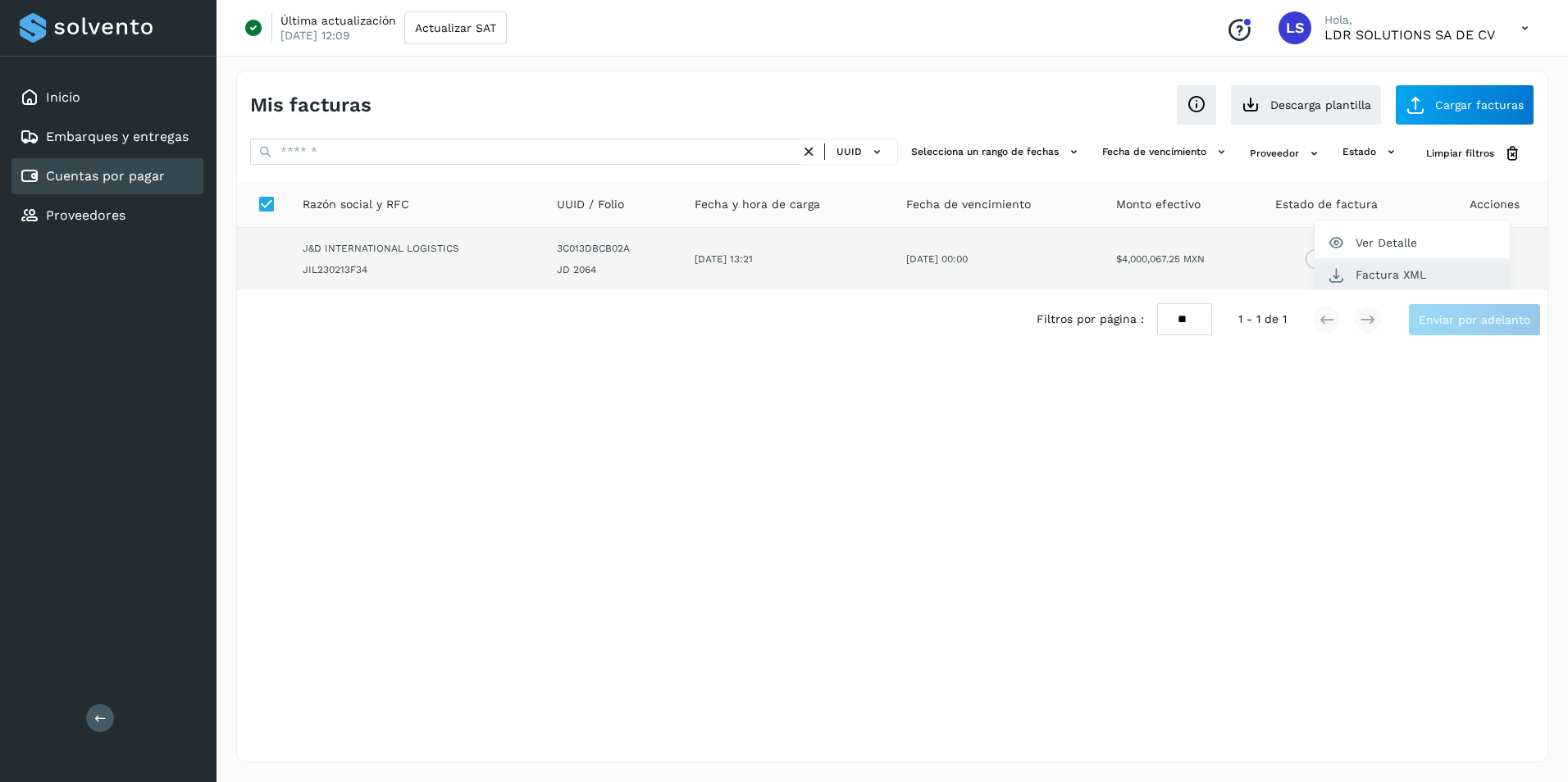 click on "Factura XML" 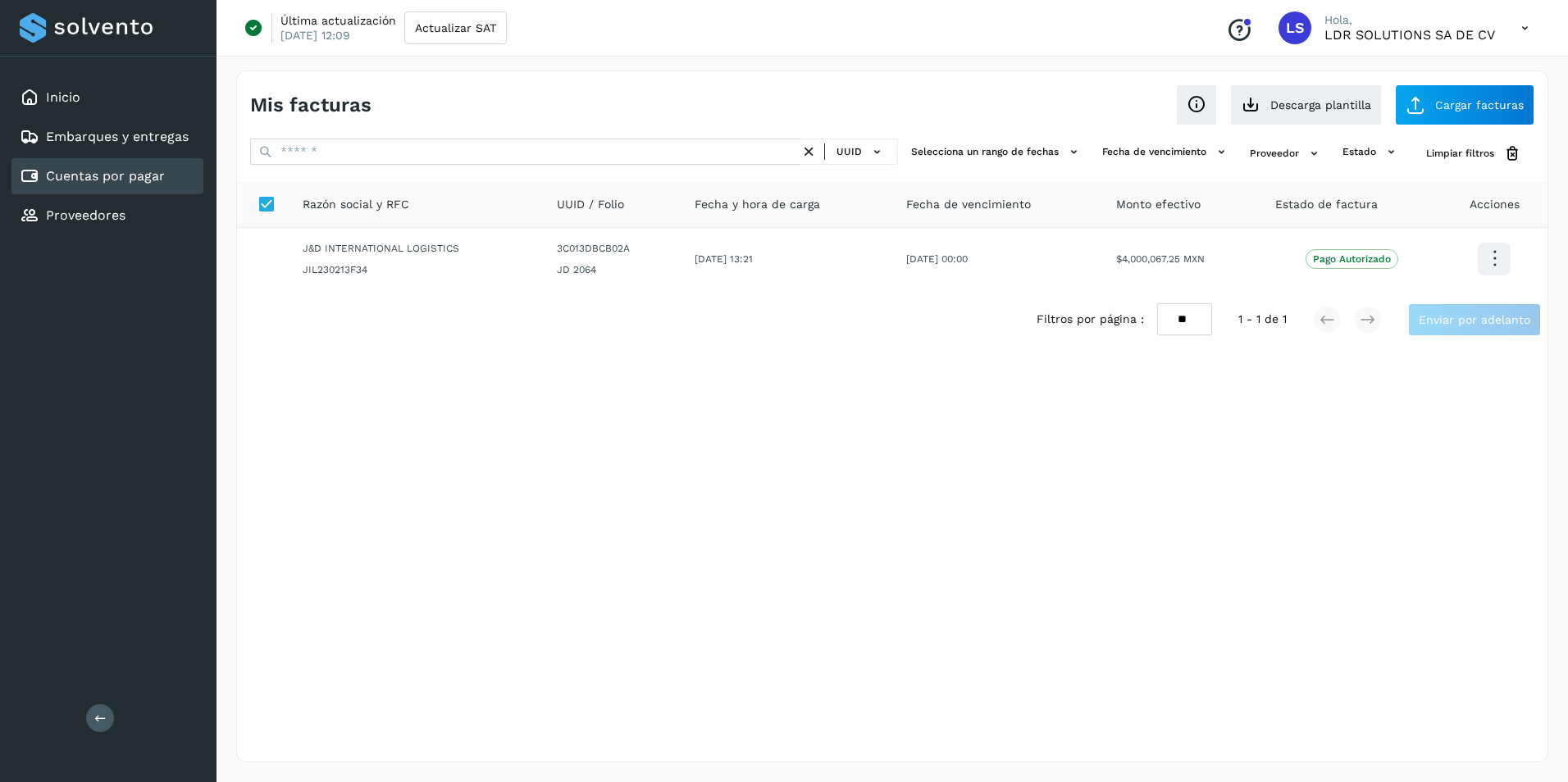 click on "Acciones" at bounding box center (1494, 204) 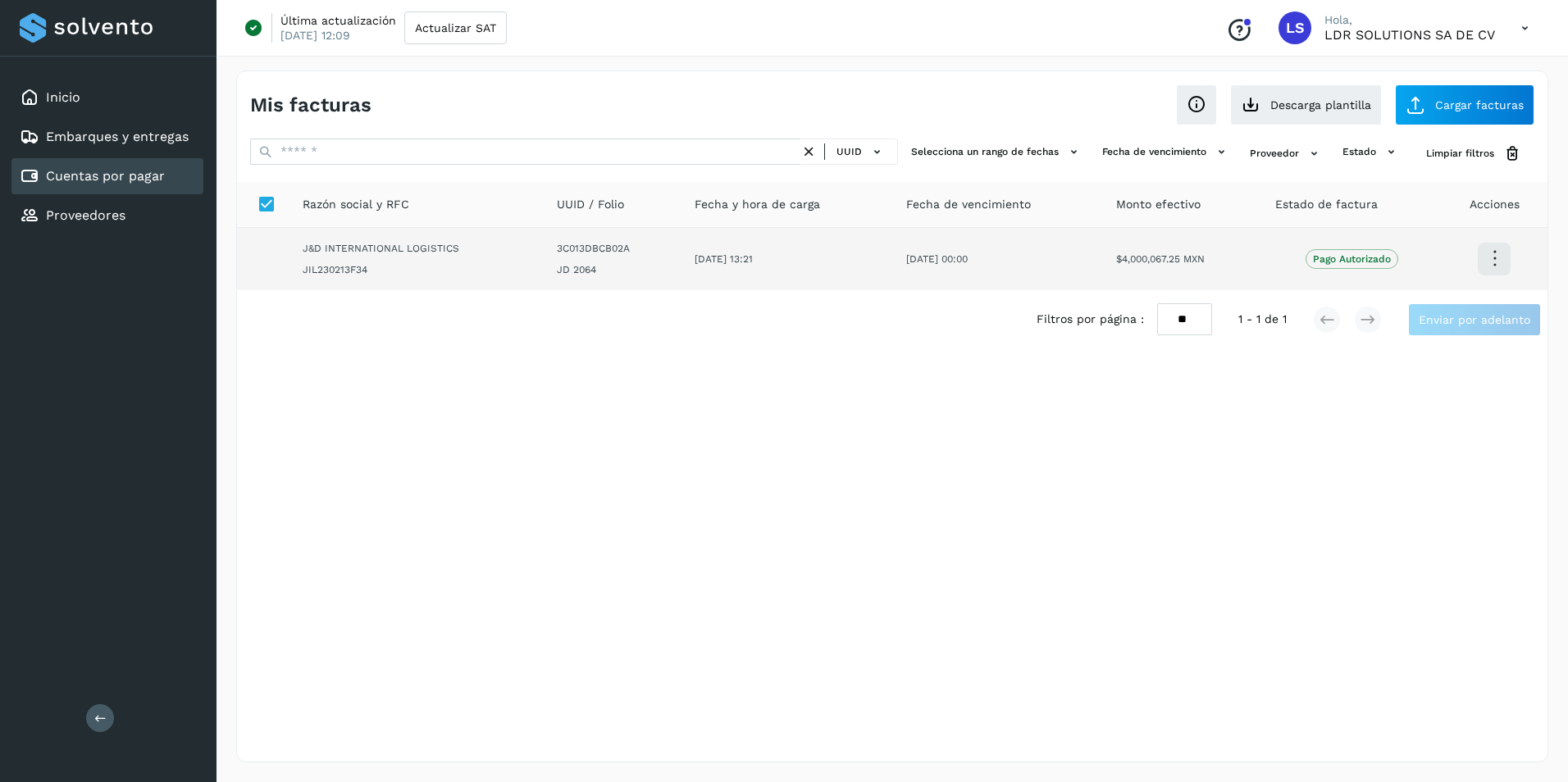 click on "J&D INTERNATIONAL LOGISTICS" at bounding box center [417, 248] 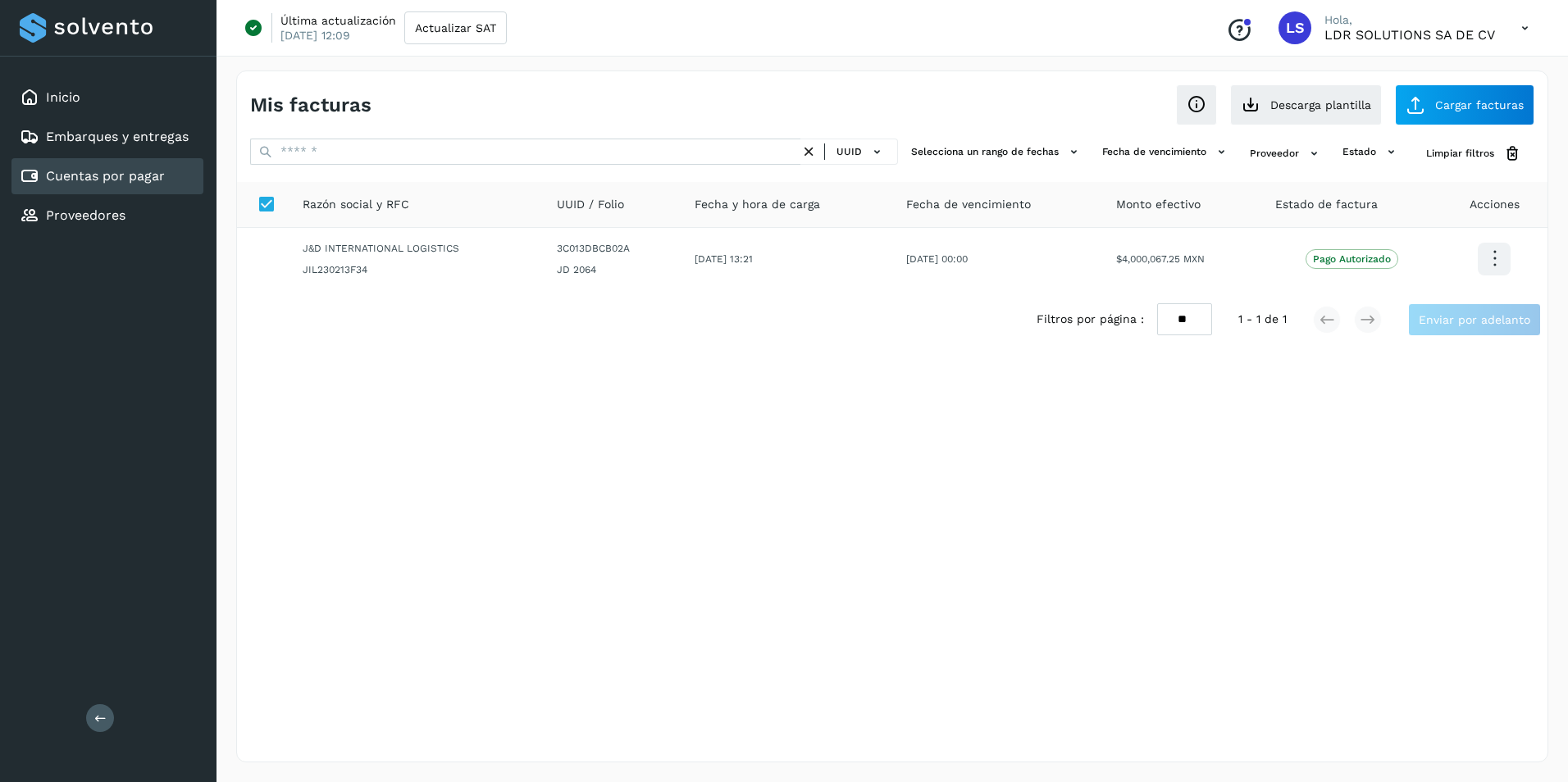 drag, startPoint x: 892, startPoint y: 468, endPoint x: 1014, endPoint y: 334, distance: 181.2181 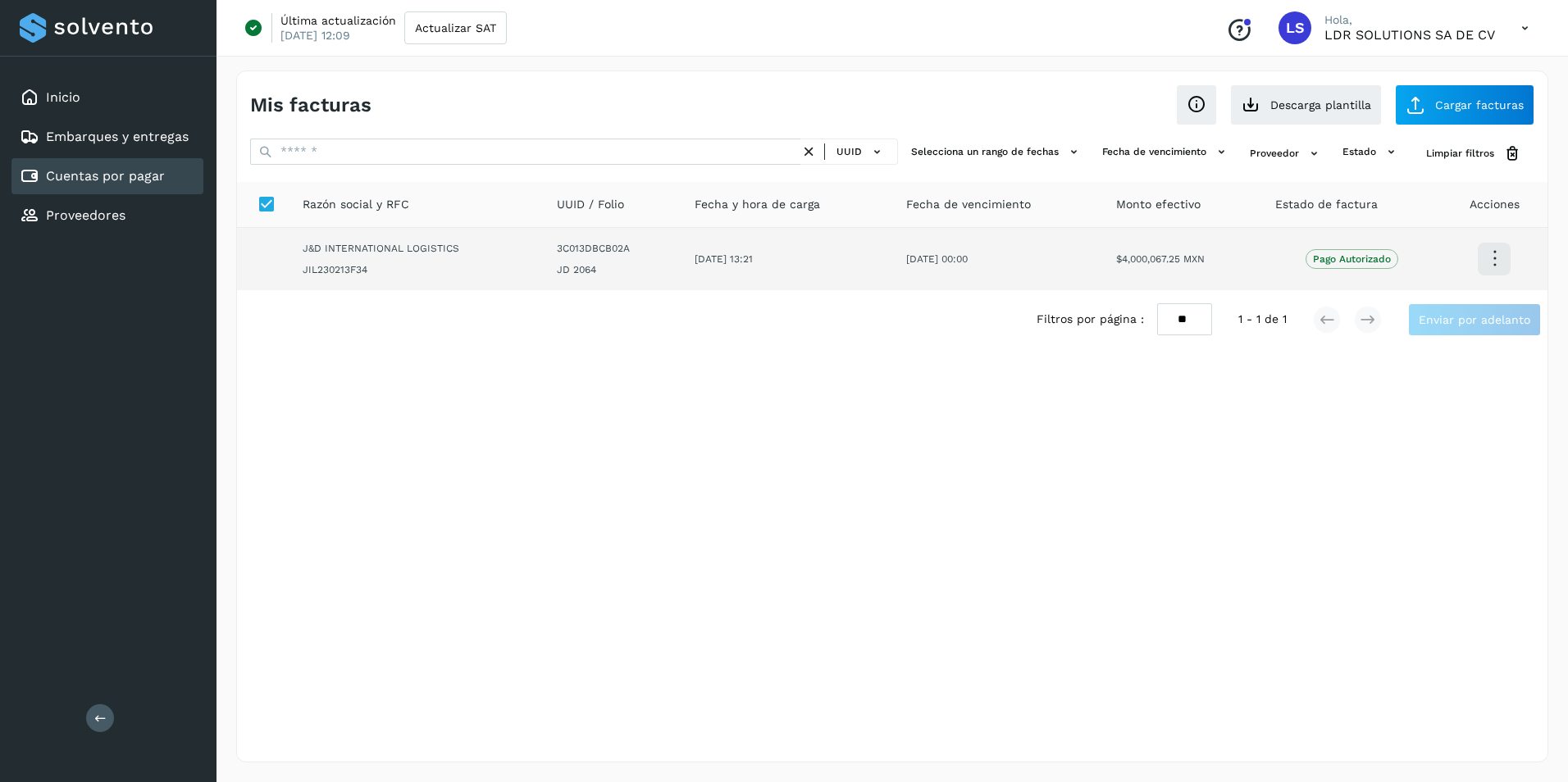 click on "[DATE] 00:00" 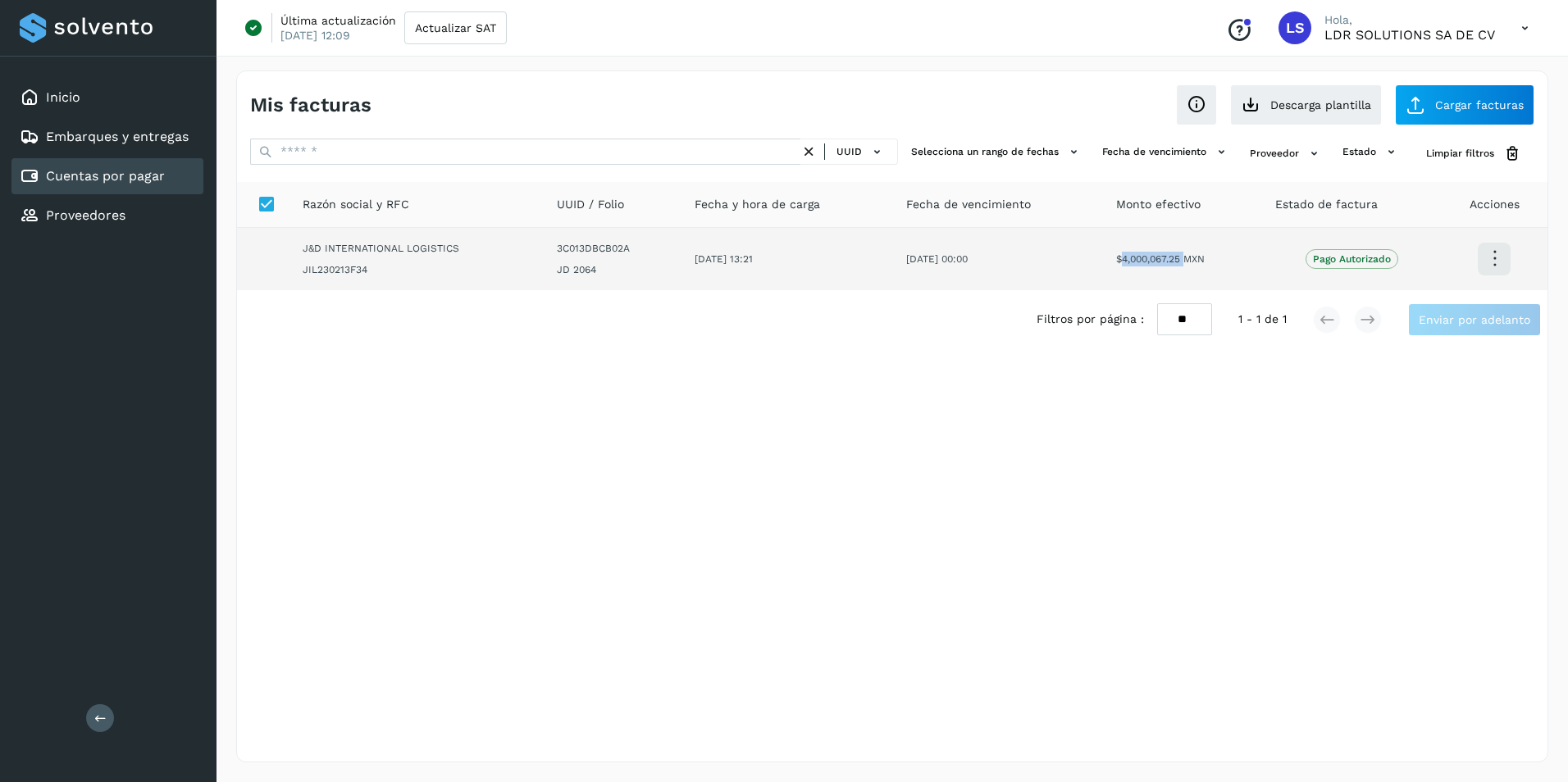 click on "$4,000,067.25 MXN" 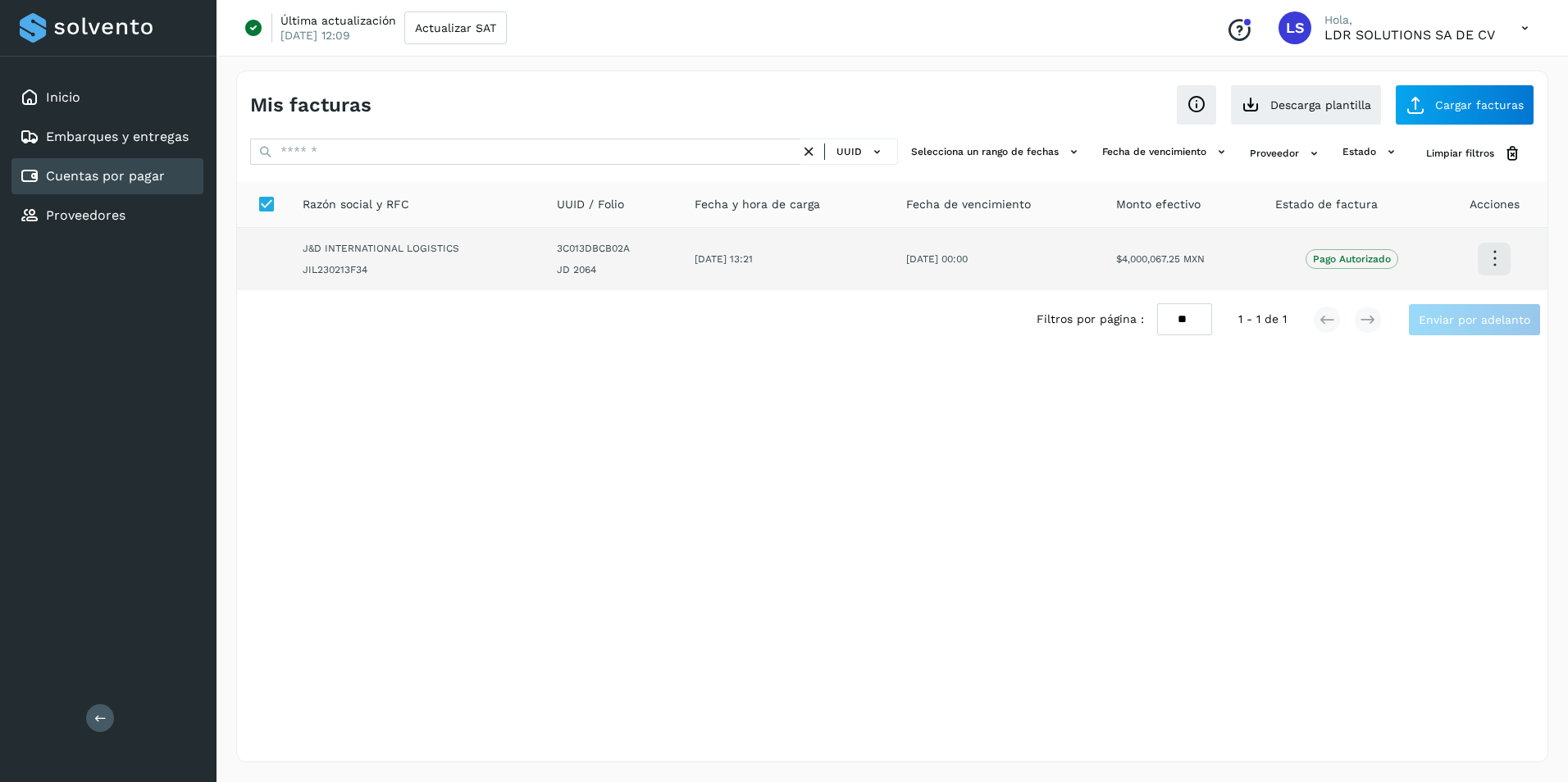 click on "Pago Autorizado" 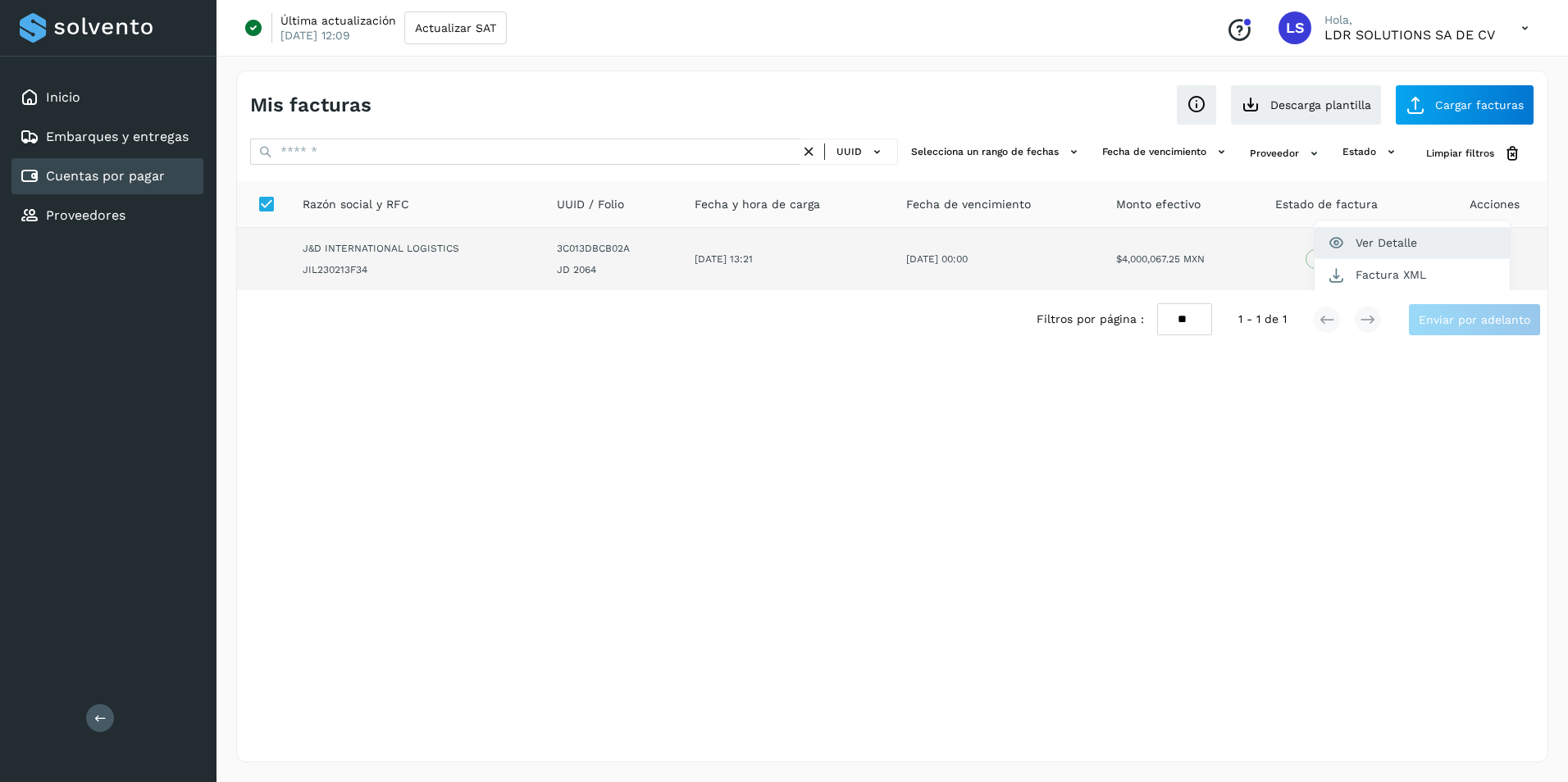 click on "Ver Detalle" 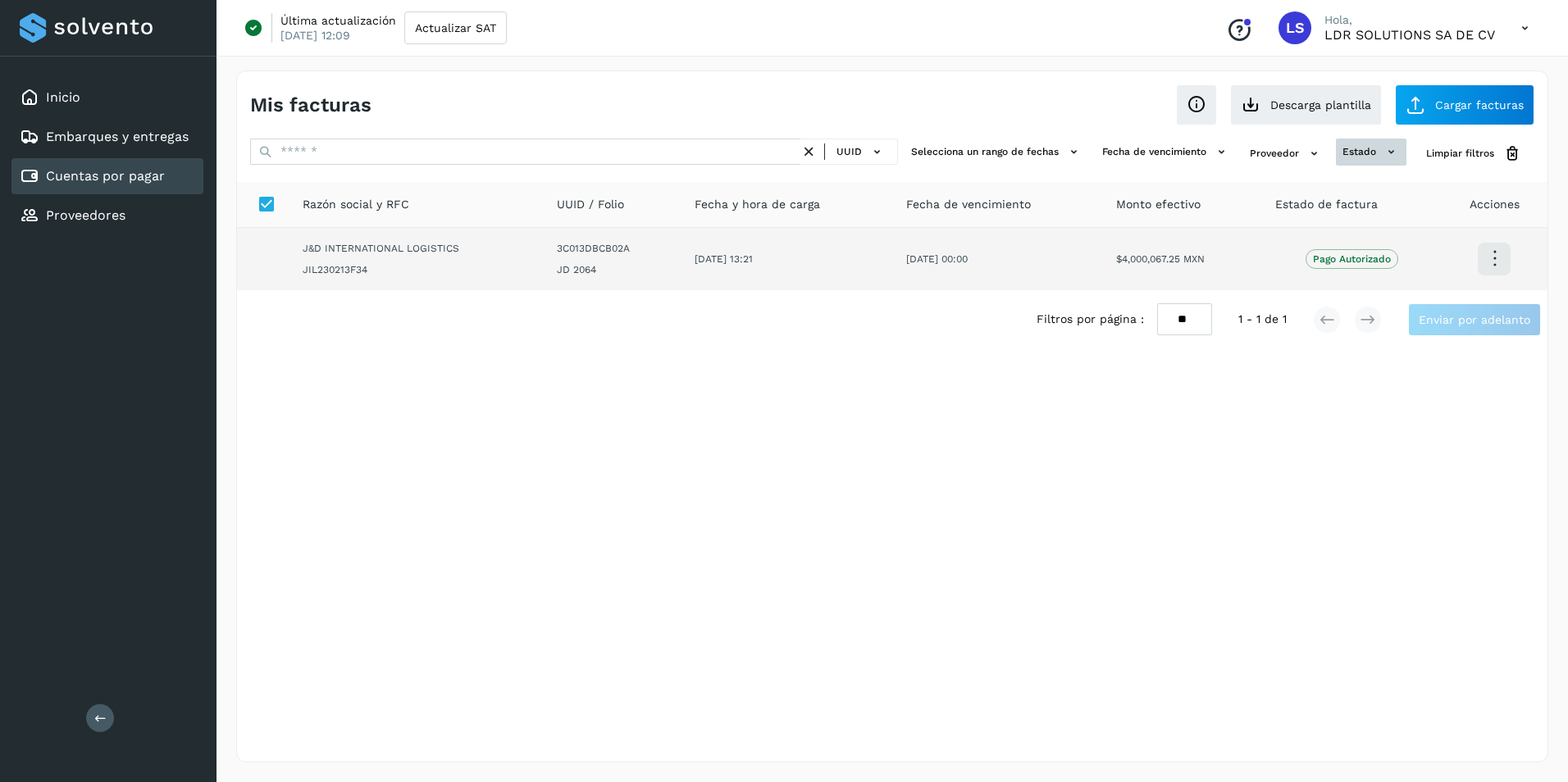 click on "estado" at bounding box center (1371, 152) 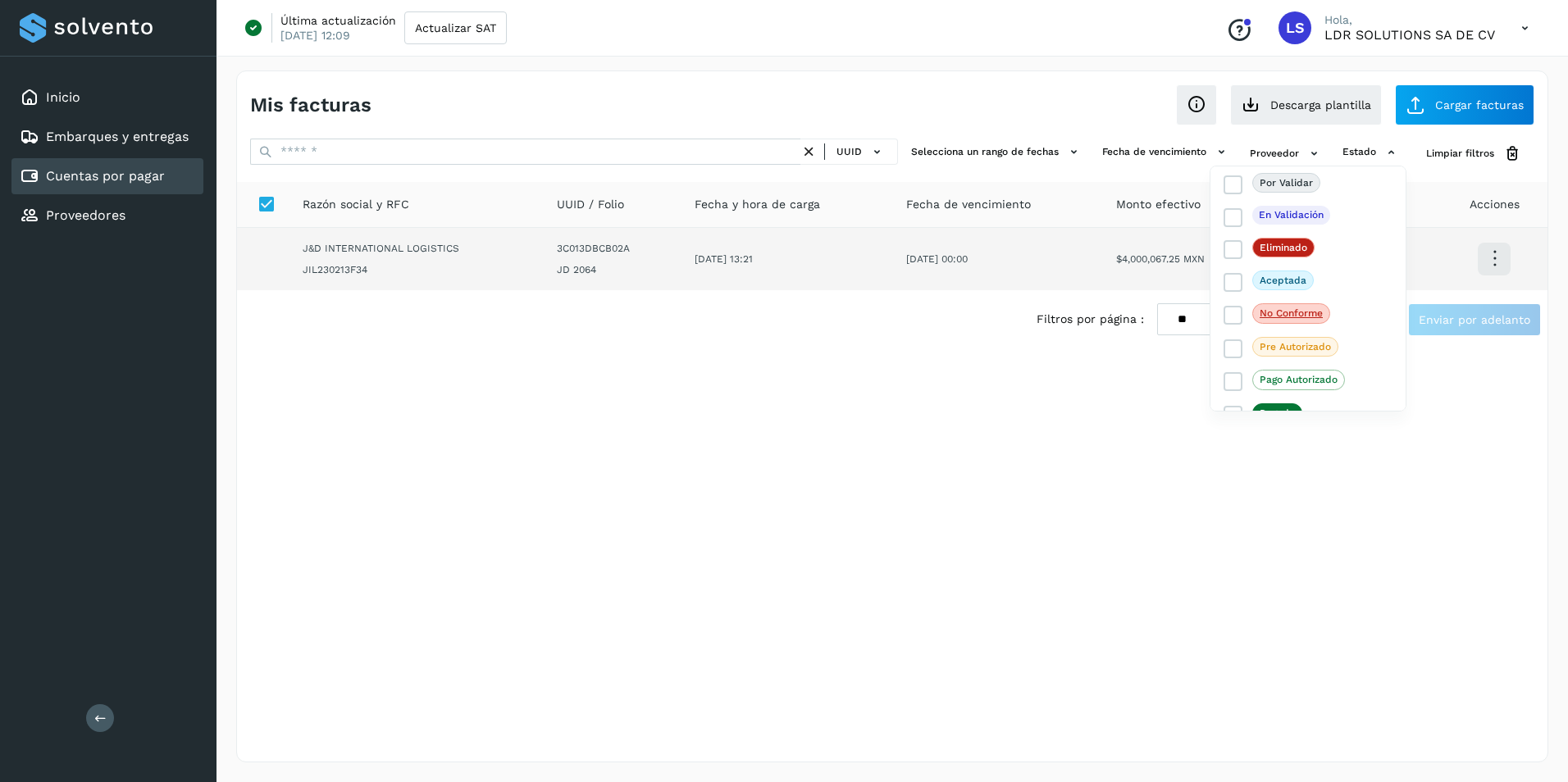 click at bounding box center (784, 391) 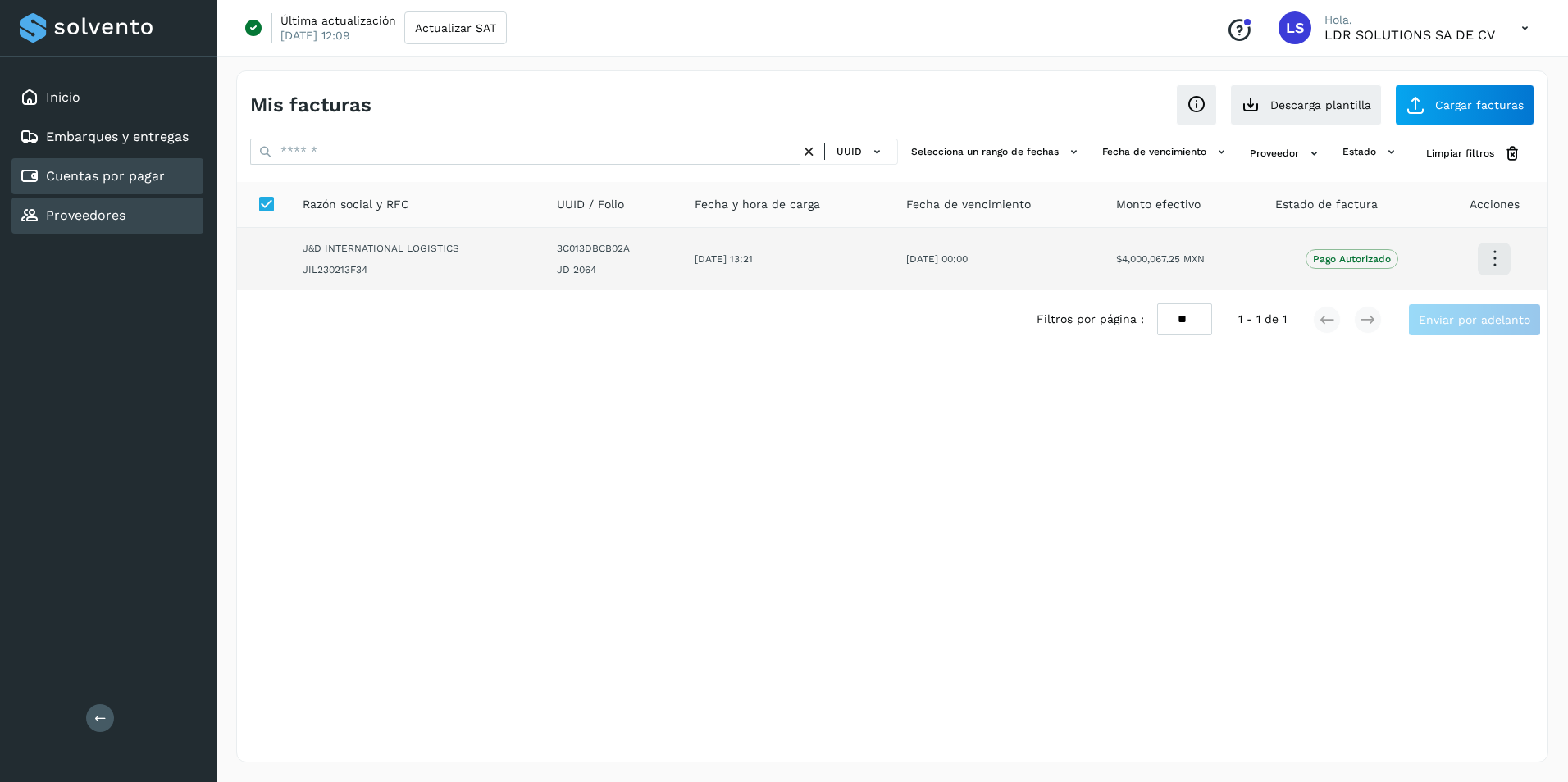 click on "Proveedores" 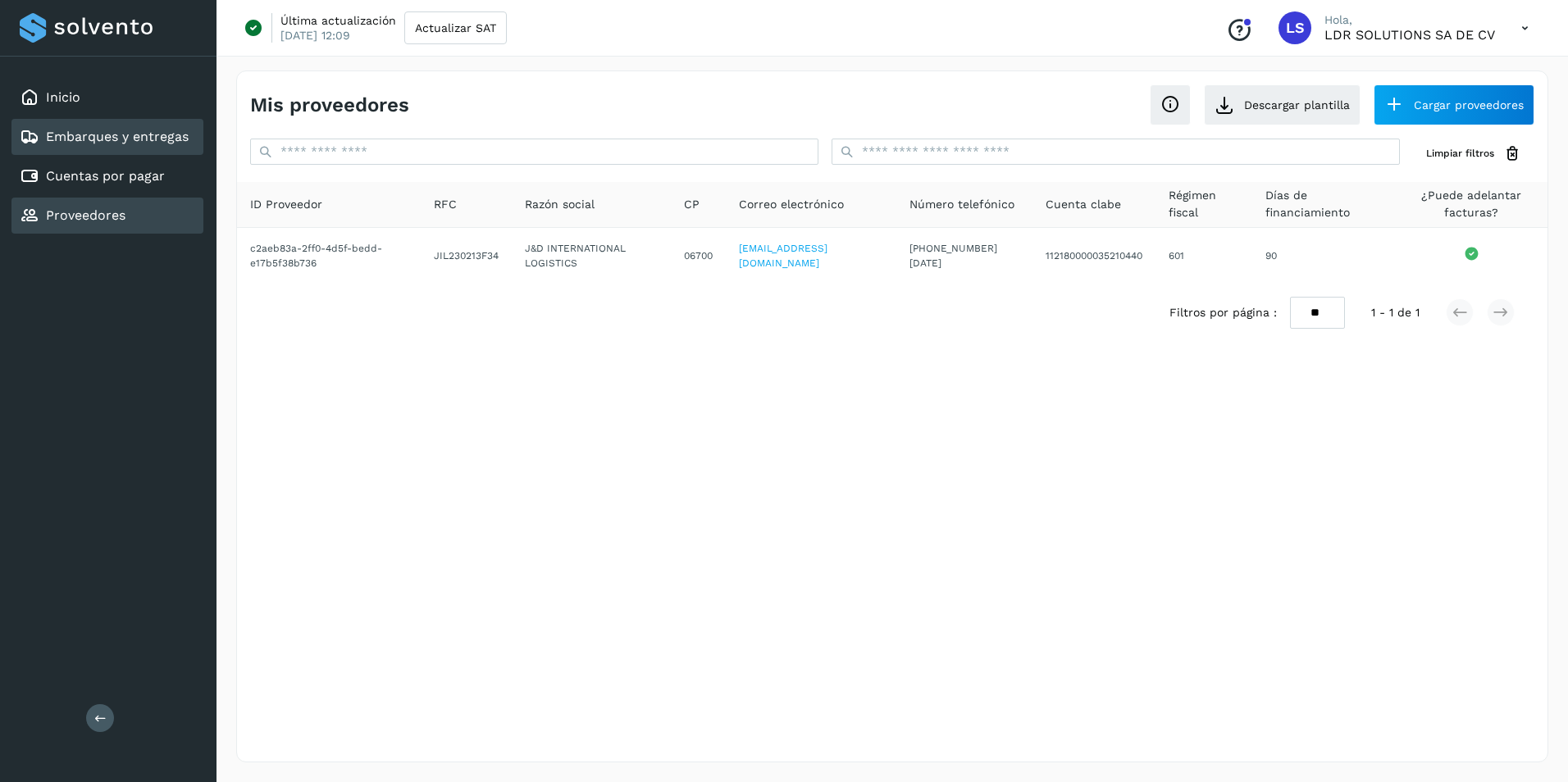 click on "Embarques y entregas" 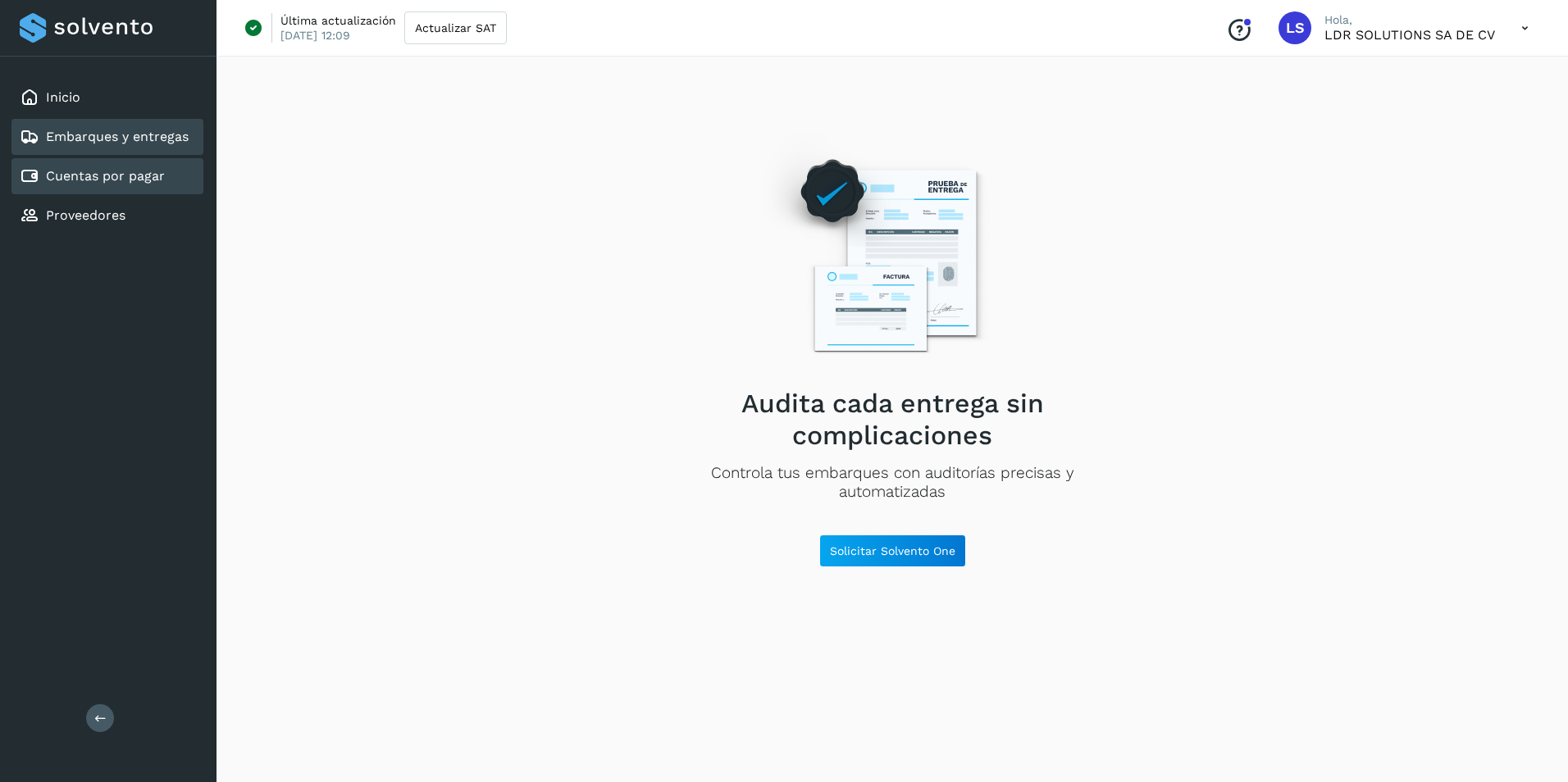 click on "Cuentas por pagar" 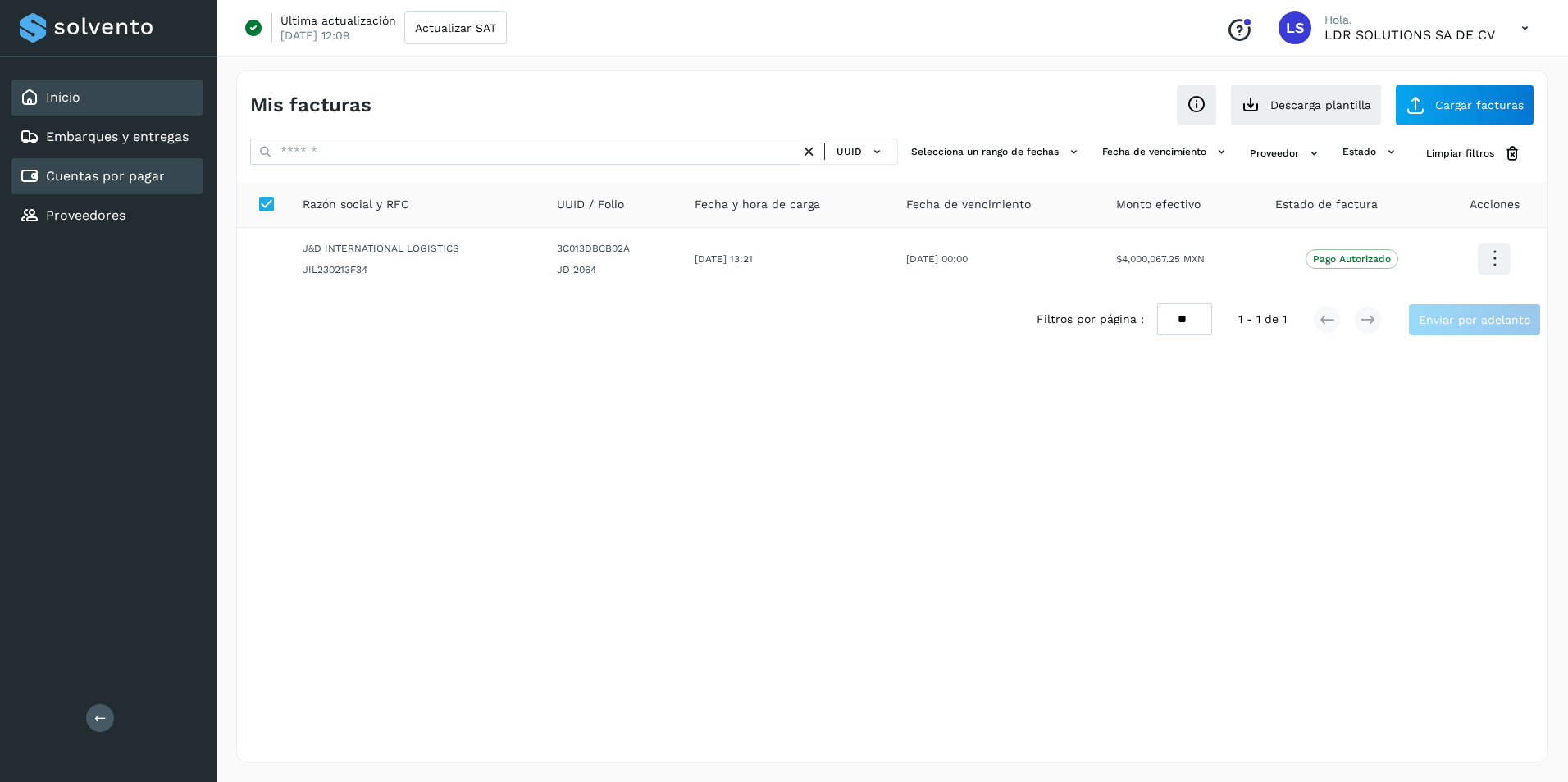 click on "Inicio" at bounding box center [50, 98] 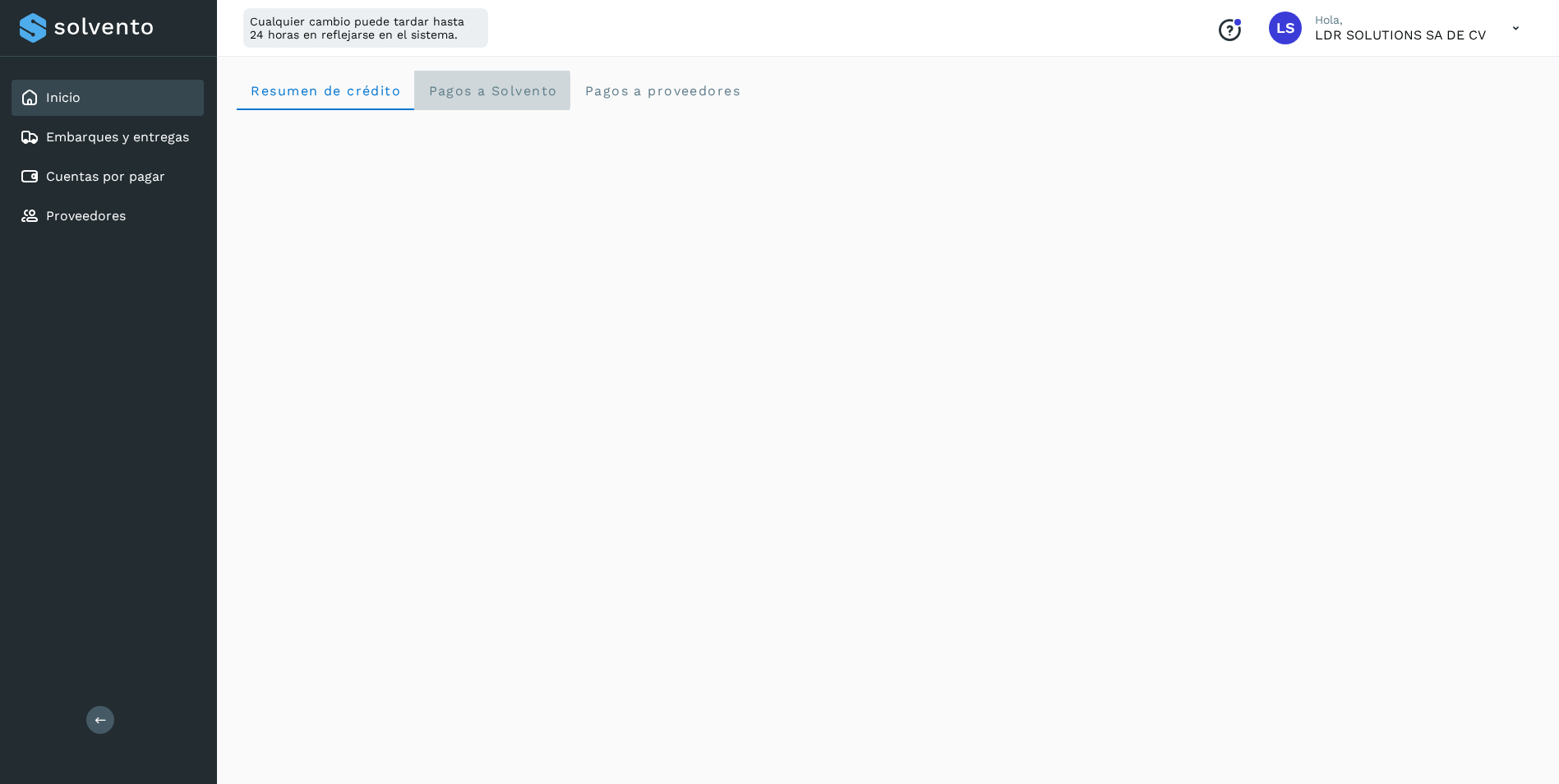 click on "Pagos a Solvento" 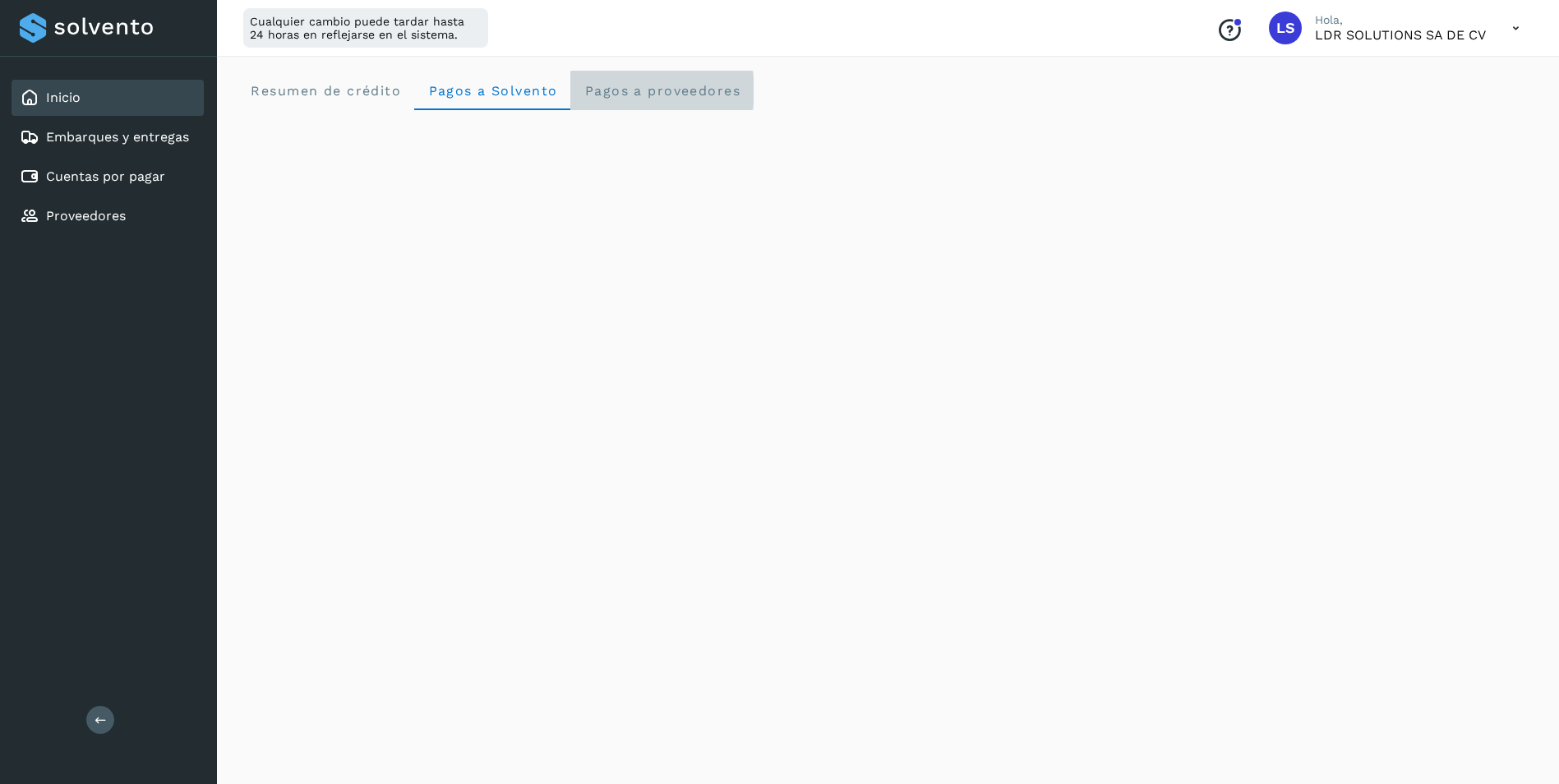 click on "Pagos a proveedores" 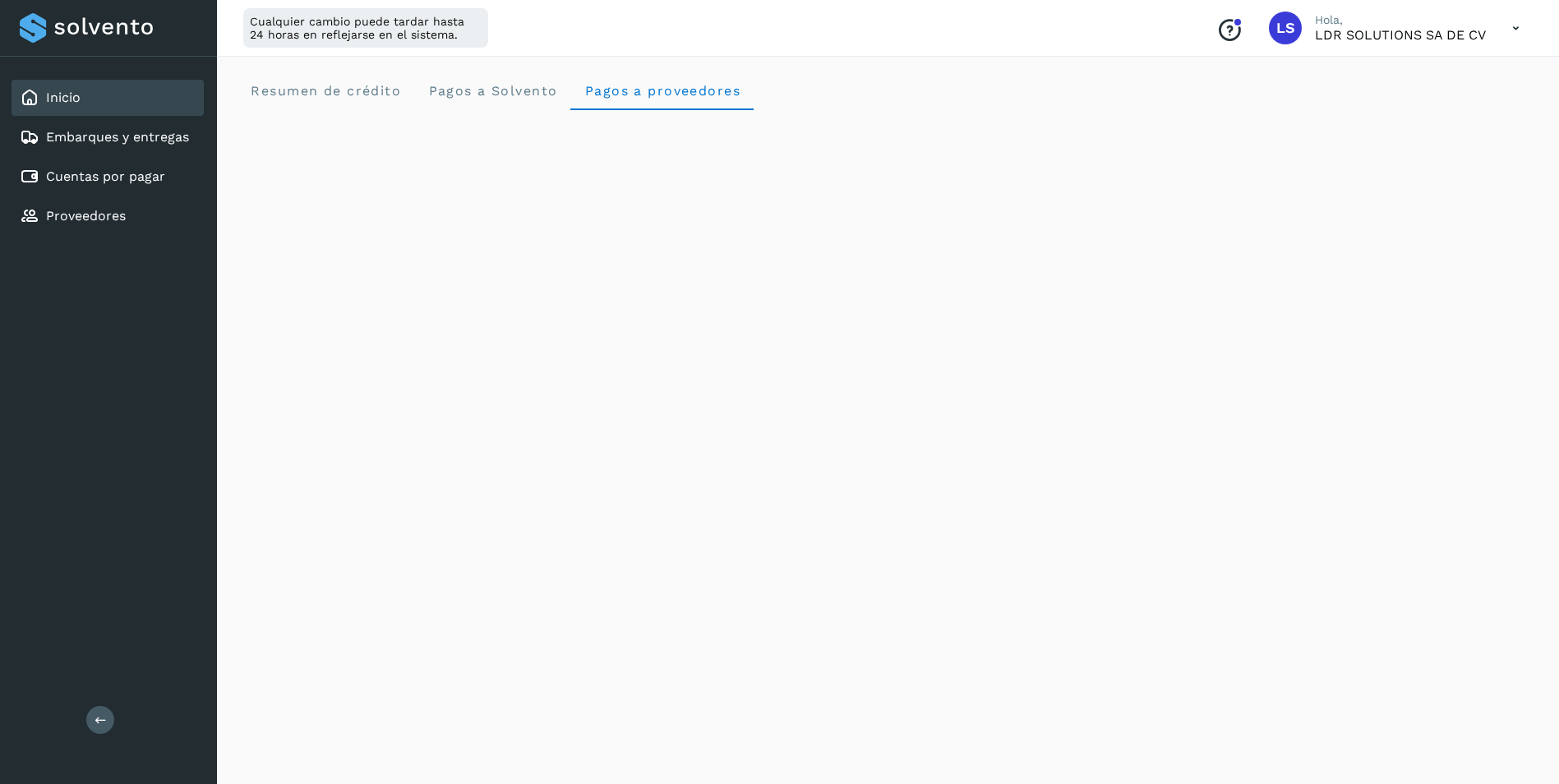click at bounding box center (1515, 28) 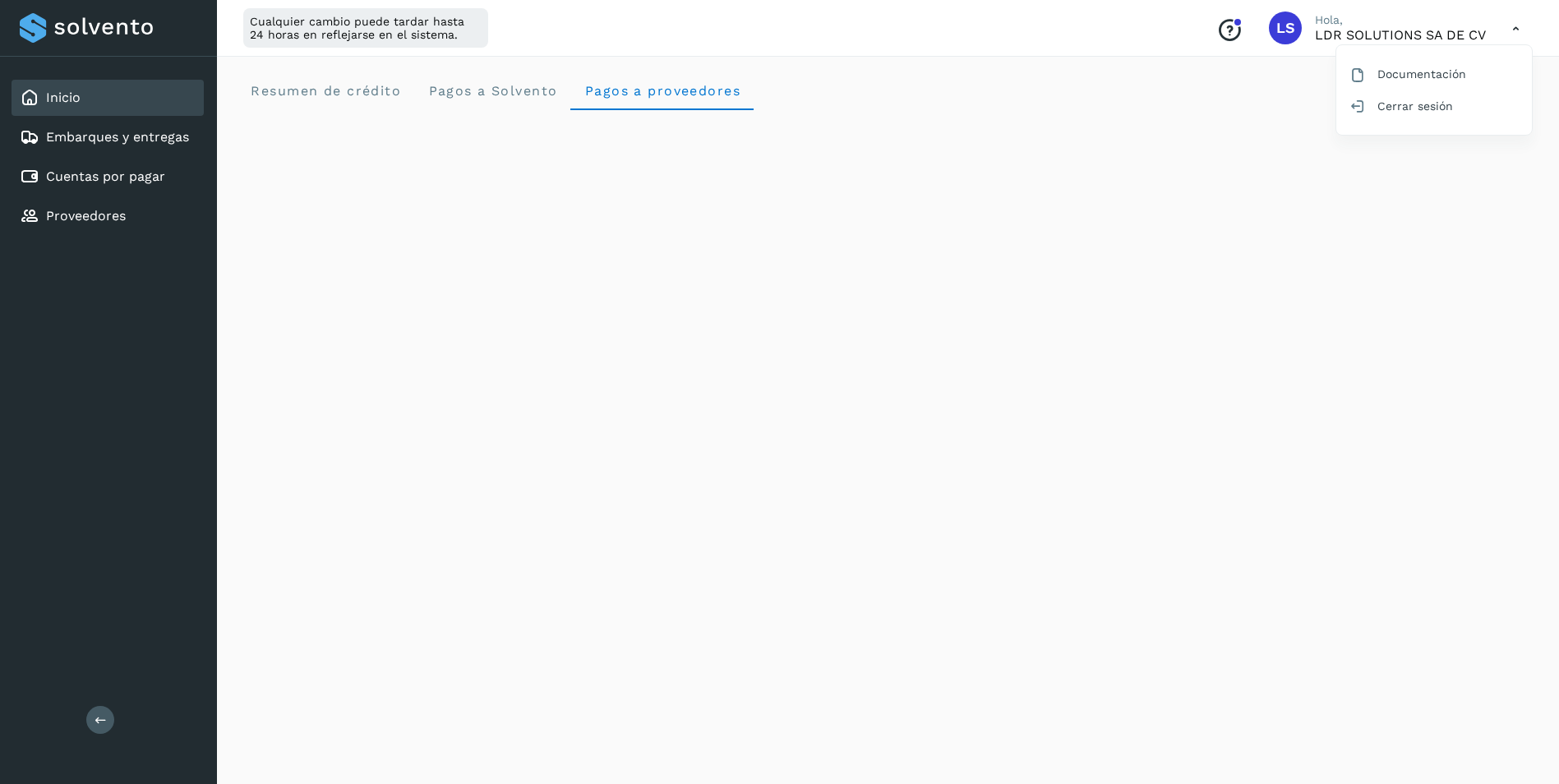 drag, startPoint x: 1398, startPoint y: 106, endPoint x: 1208, endPoint y: 164, distance: 198.65548 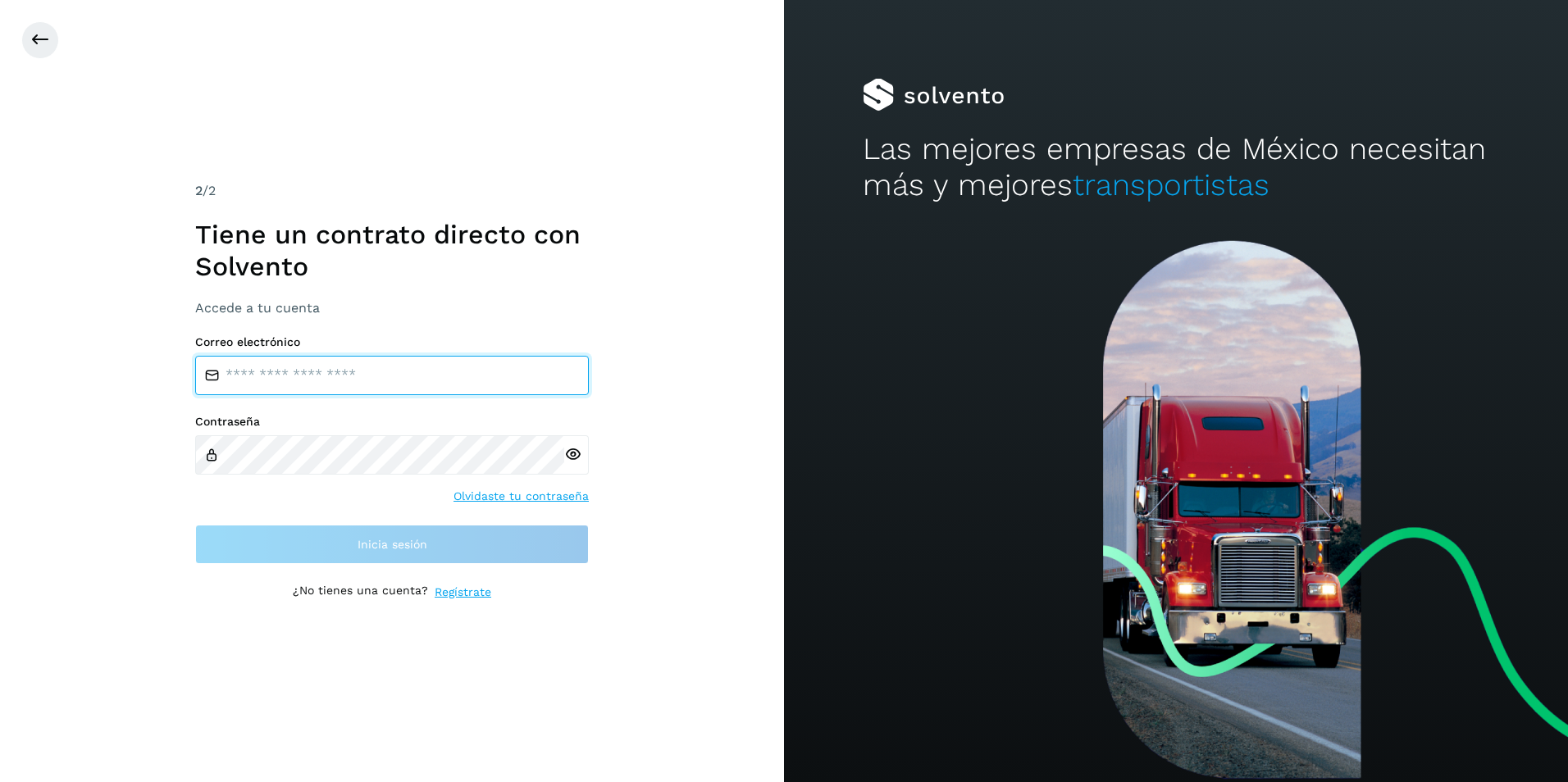 type on "**********" 